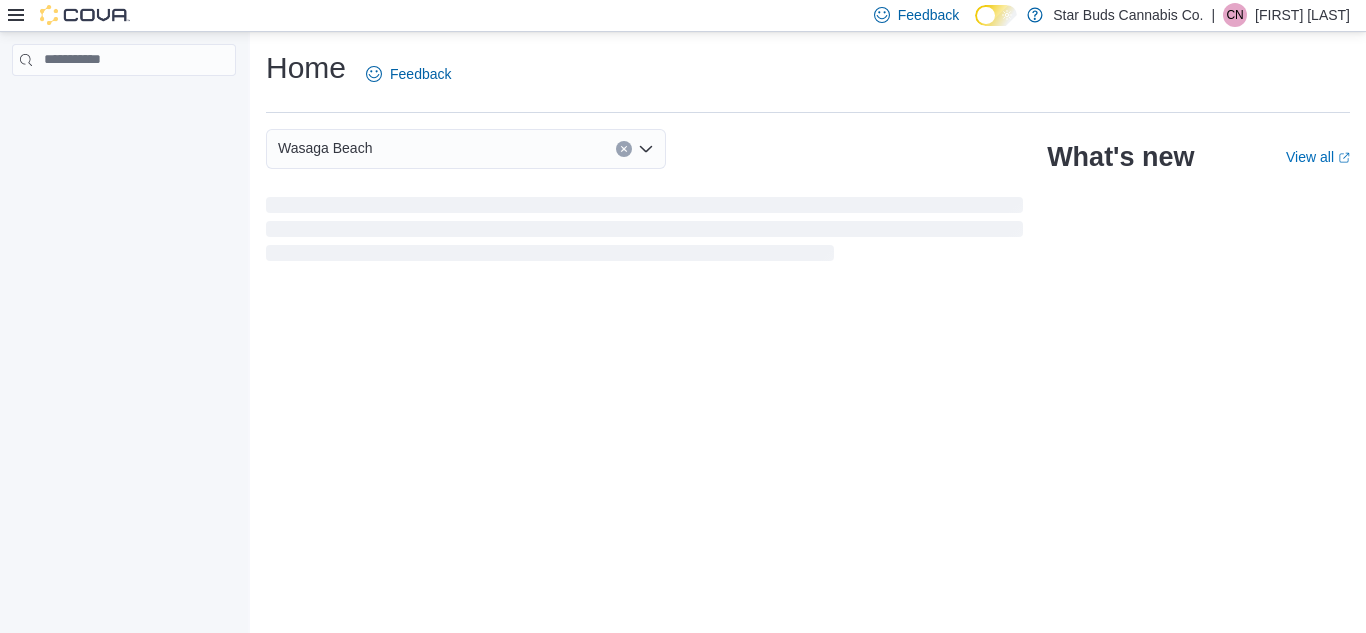 scroll, scrollTop: 0, scrollLeft: 0, axis: both 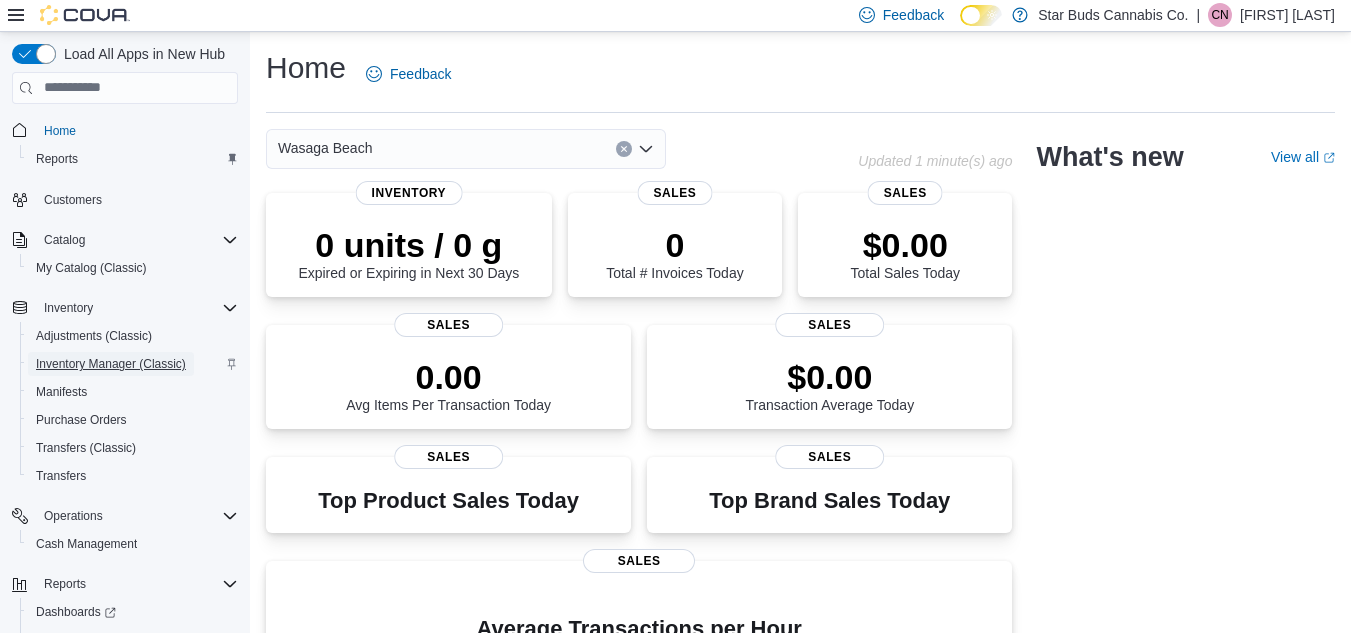 click on "Inventory Manager (Classic)" at bounding box center [111, 364] 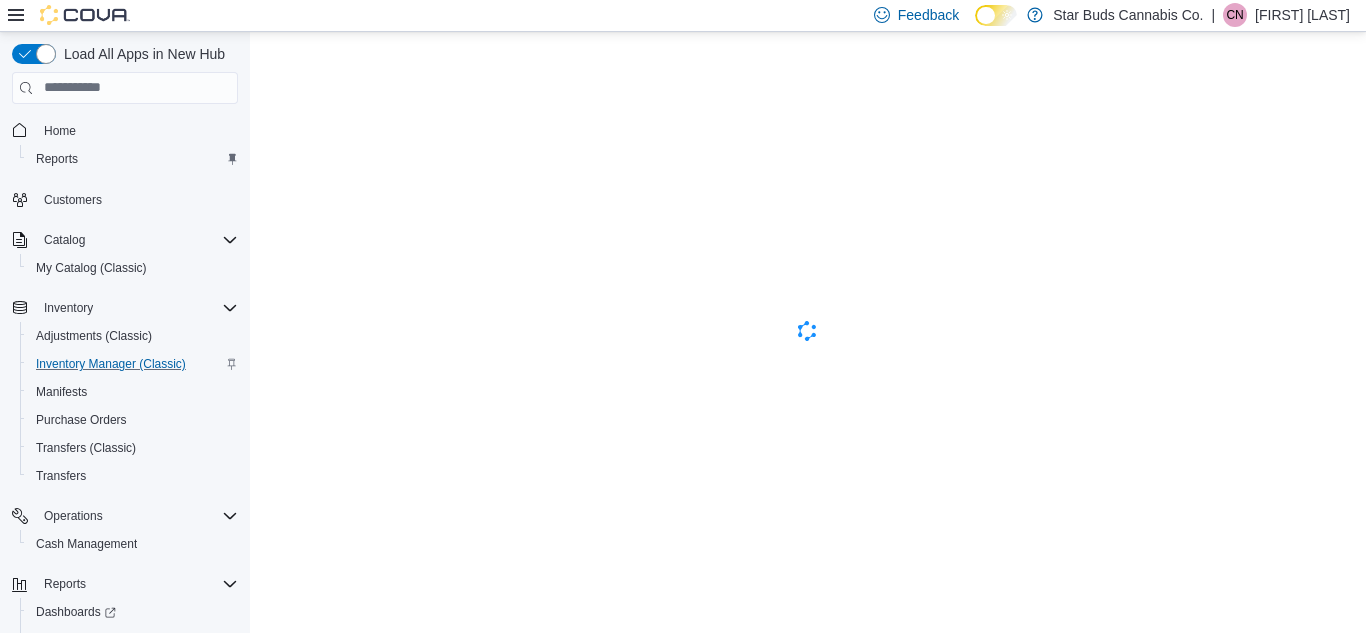 scroll, scrollTop: 0, scrollLeft: 0, axis: both 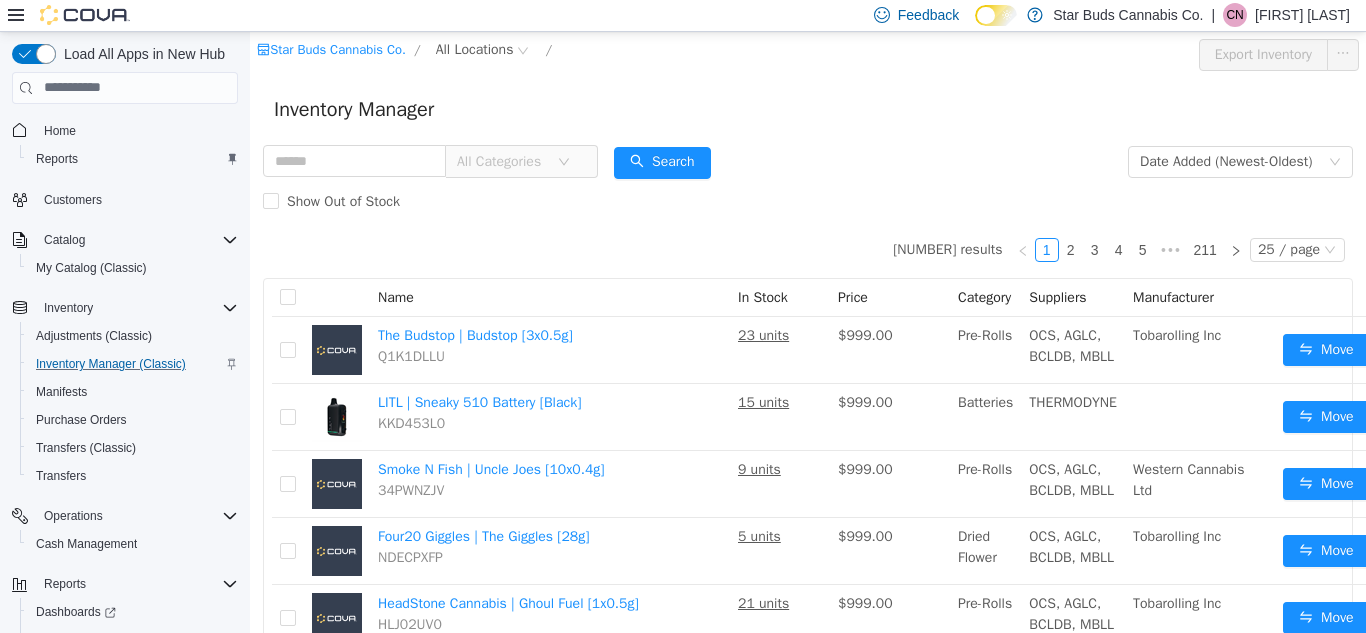 click on "All Categories" at bounding box center [502, 161] 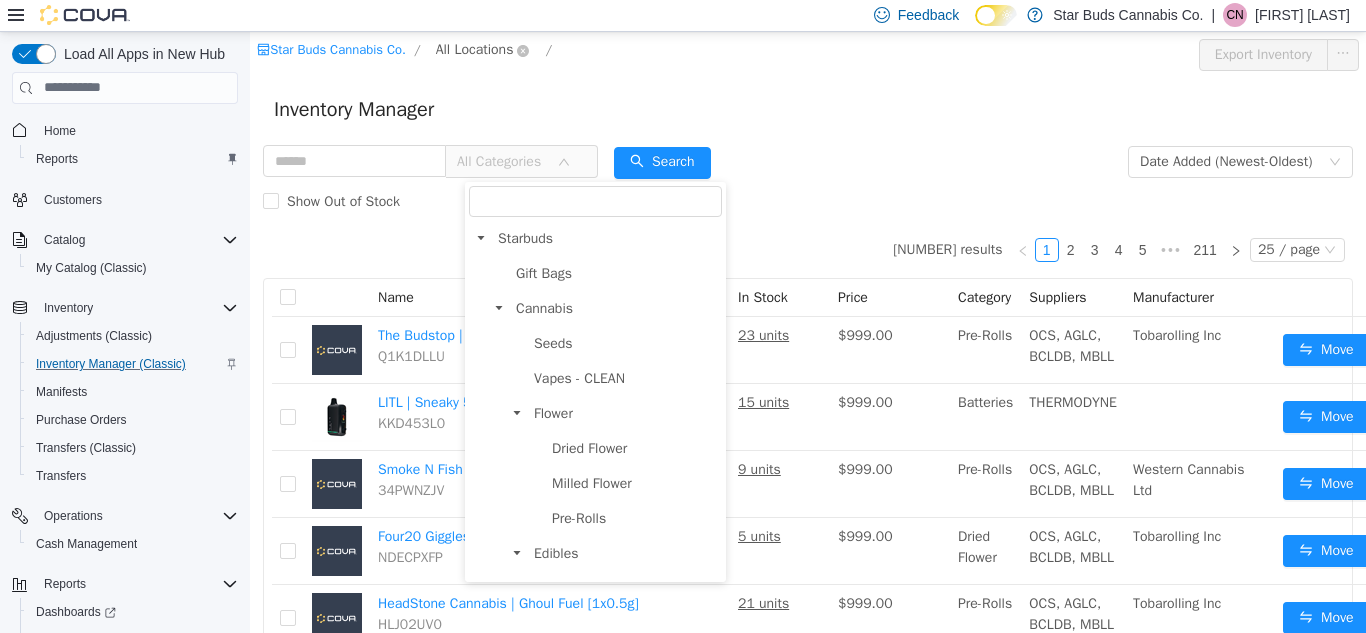 click on "All Locations" at bounding box center (475, 49) 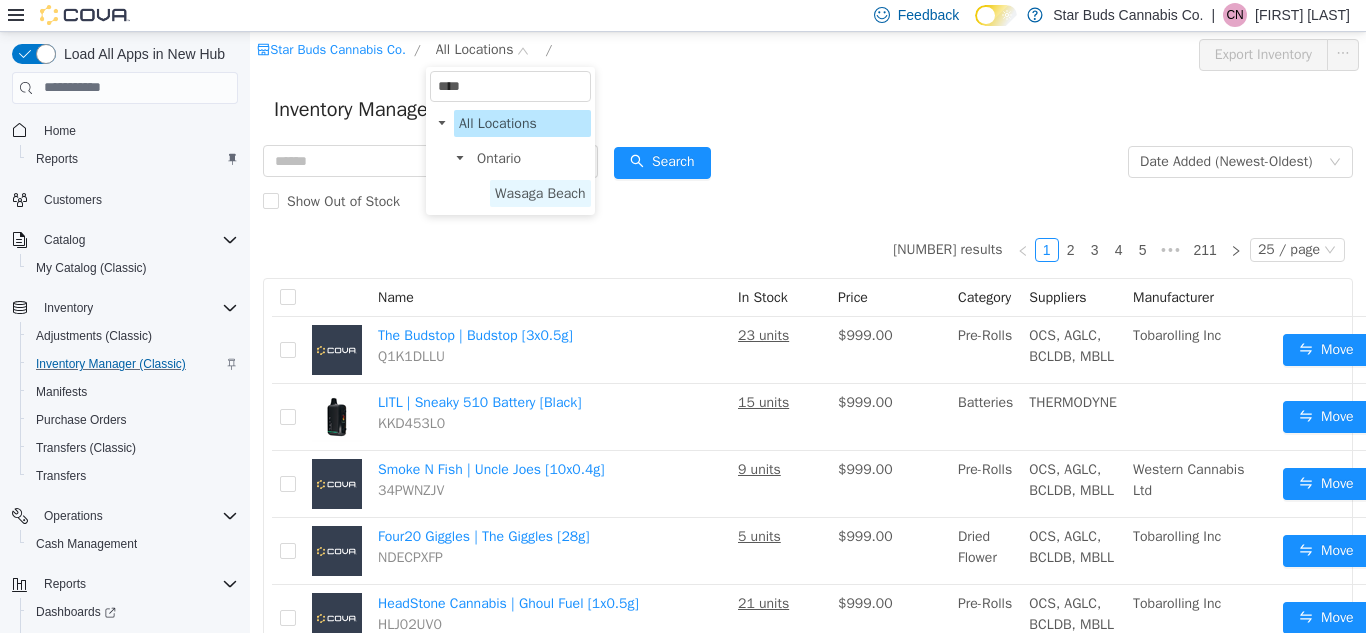 type on "****" 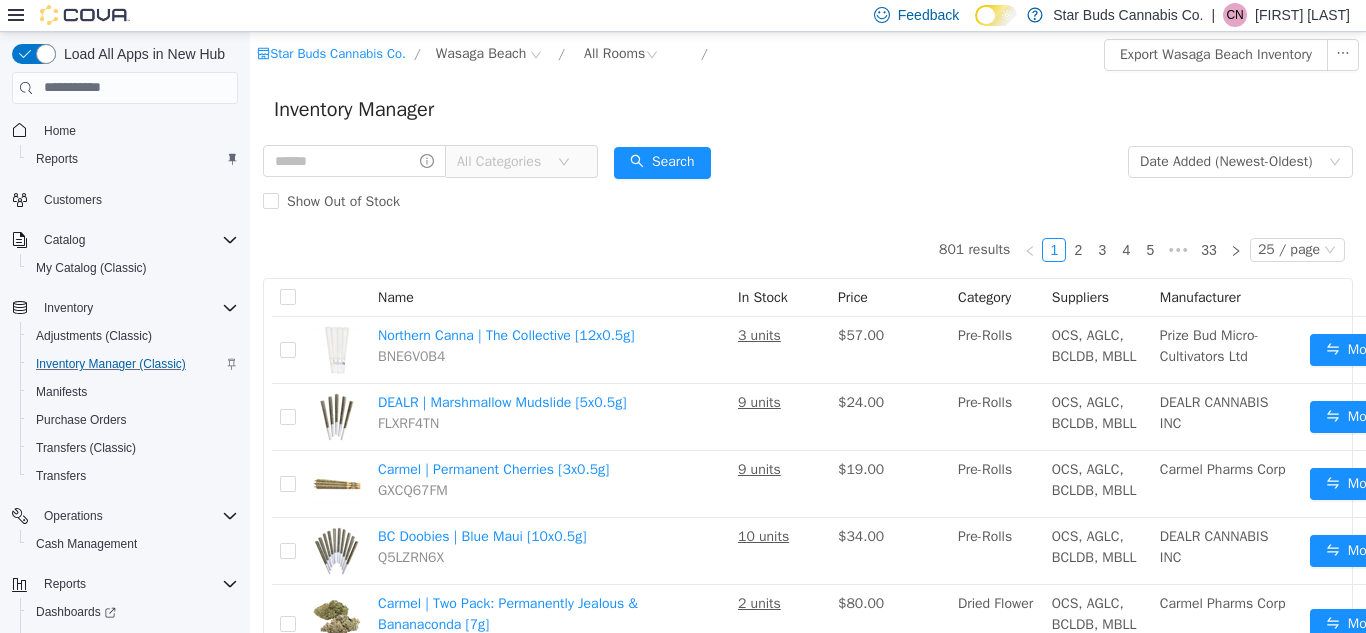 click on "All Categories" at bounding box center [502, 161] 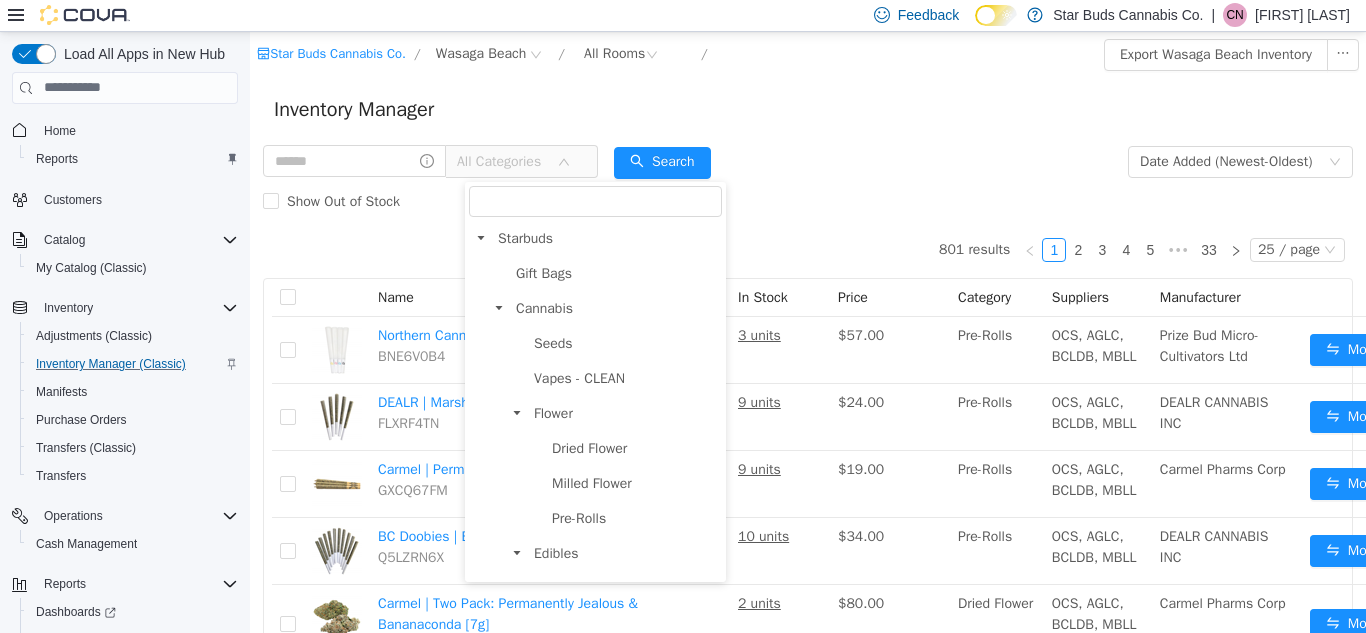 click on "All Categories Date Added (Newest-Oldest) Search Show Out of Stock" at bounding box center [808, 181] 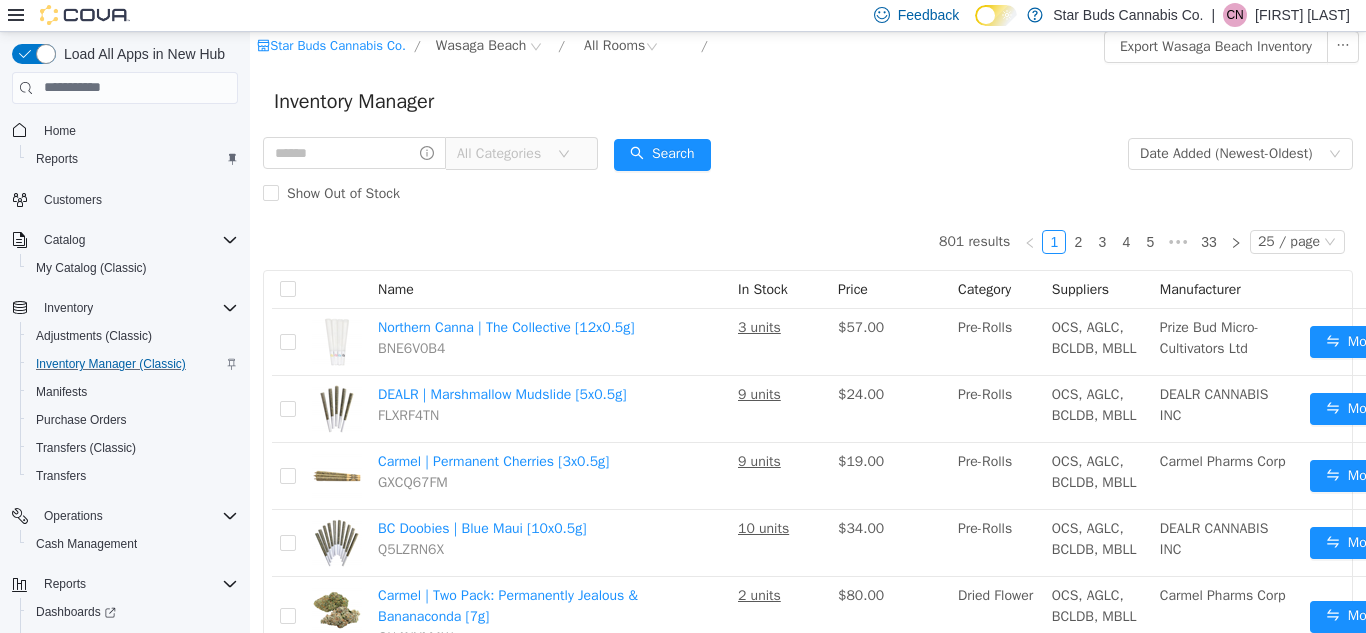 scroll, scrollTop: 0, scrollLeft: 0, axis: both 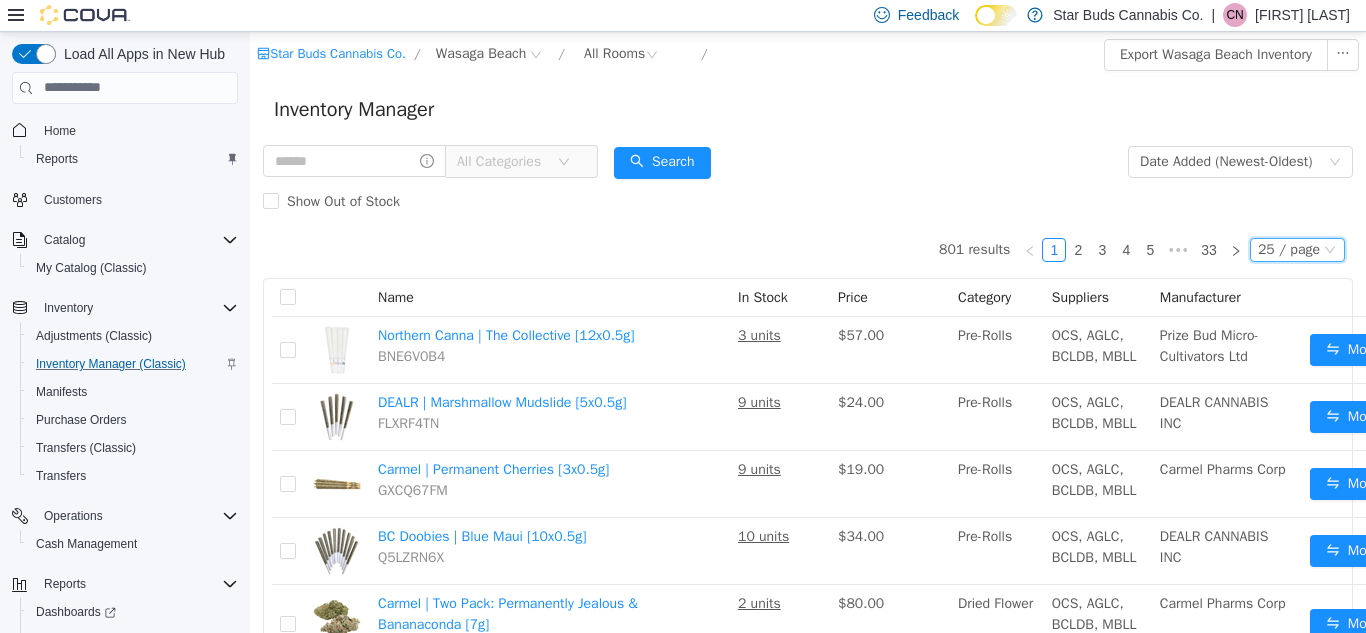 click on "25 / page" at bounding box center [1289, 249] 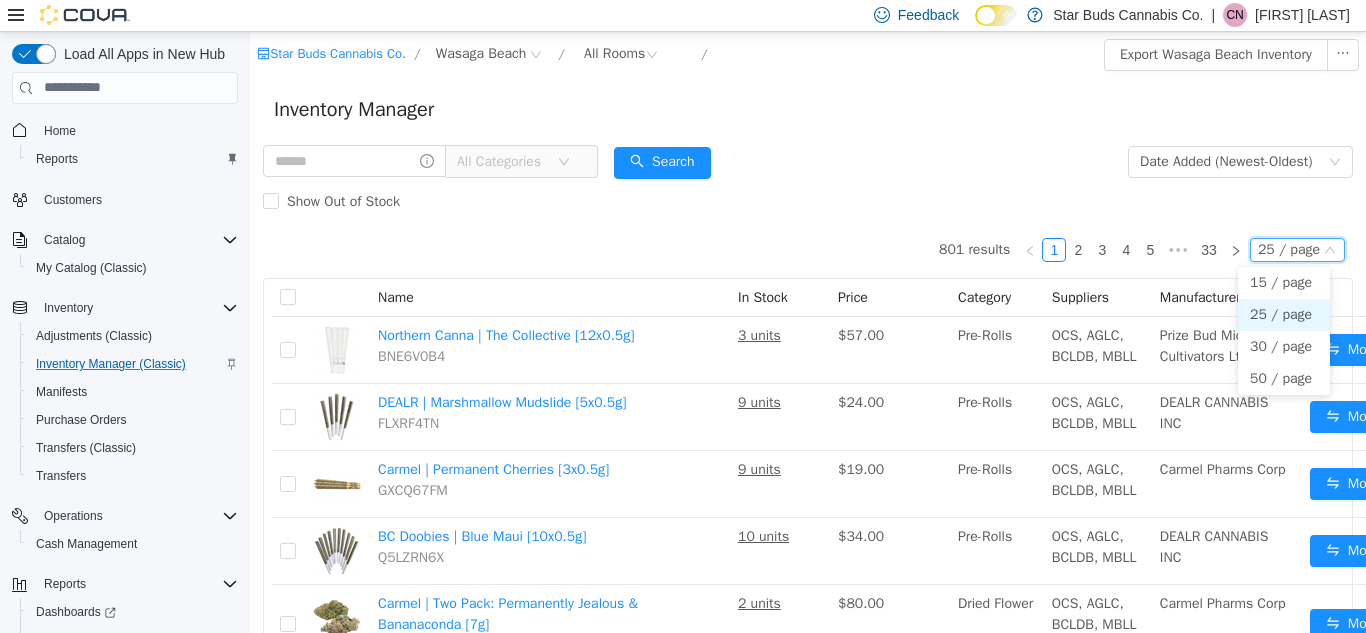 click on "All Categories Date Added (Newest-Oldest) Search Show Out of Stock" at bounding box center [808, 181] 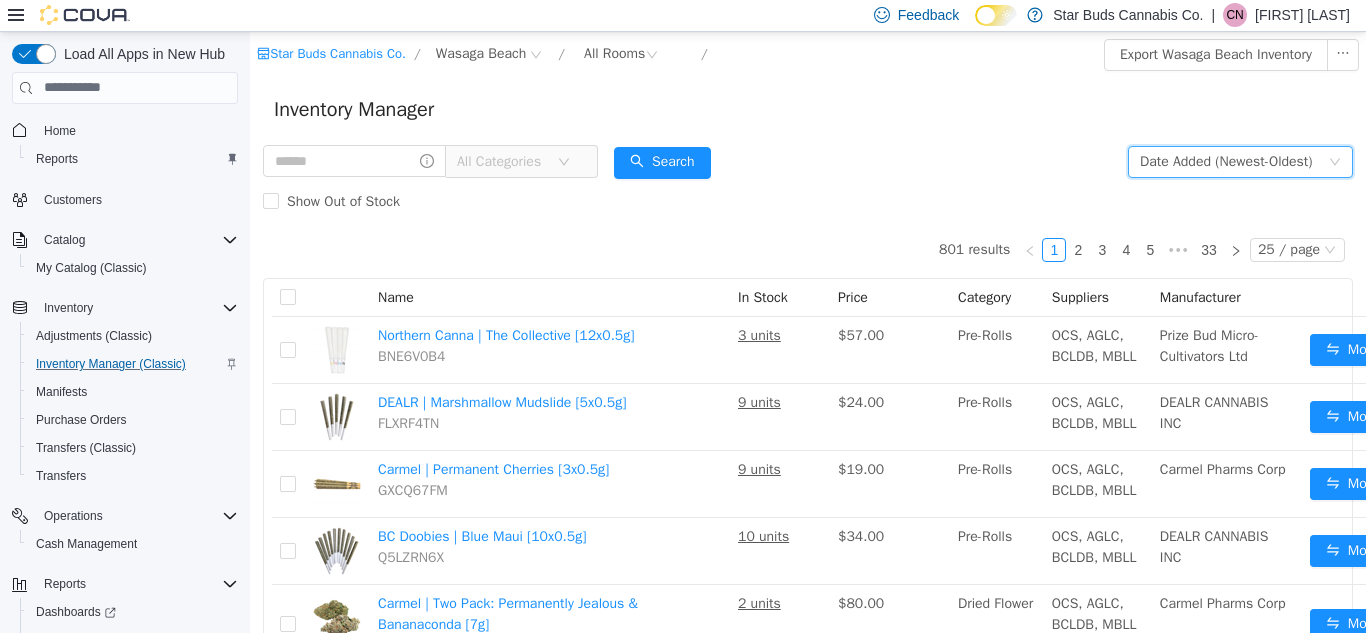 click on "Date Added (Newest-Oldest)" at bounding box center (1240, 161) 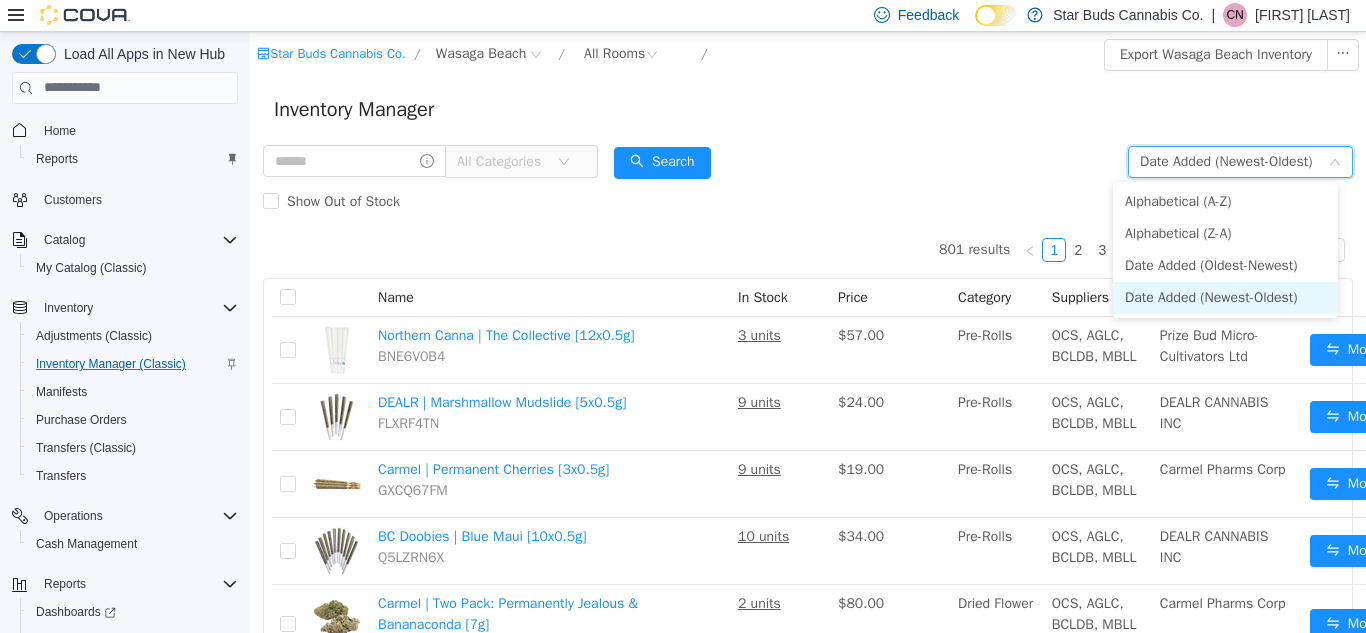 click on "All Categories Date Added (Newest-Oldest) Search Show Out of Stock" at bounding box center [808, 181] 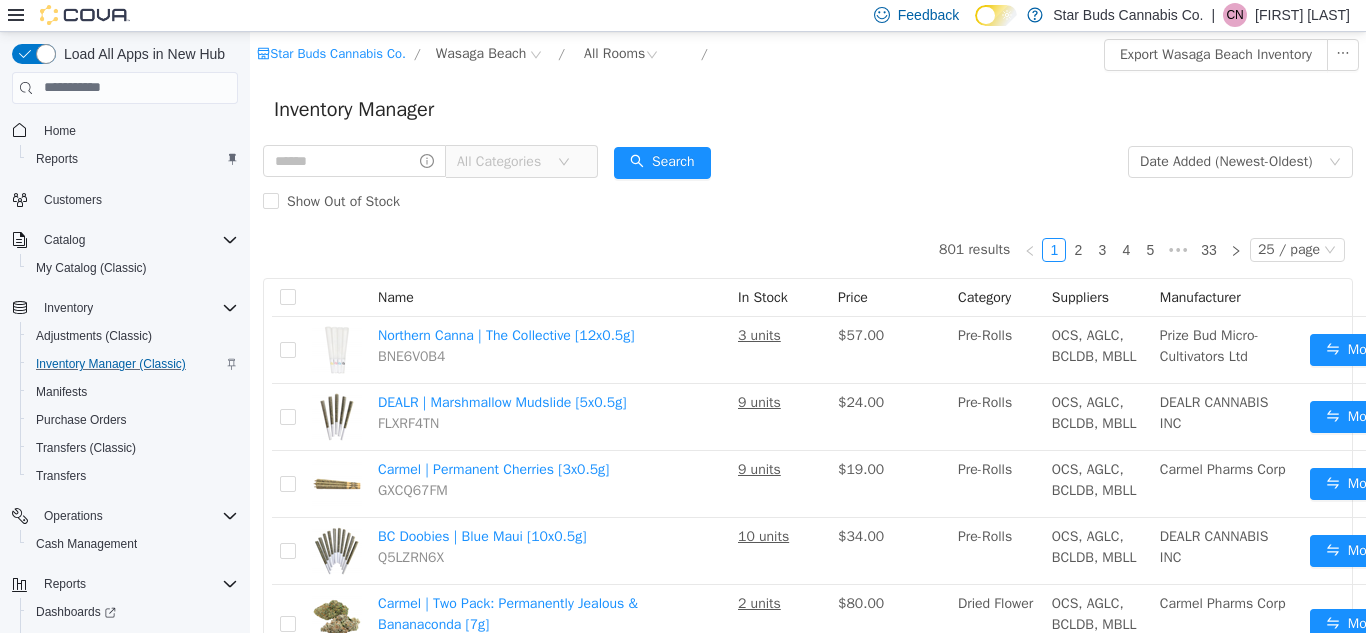click on "All Categories" at bounding box center (513, 161) 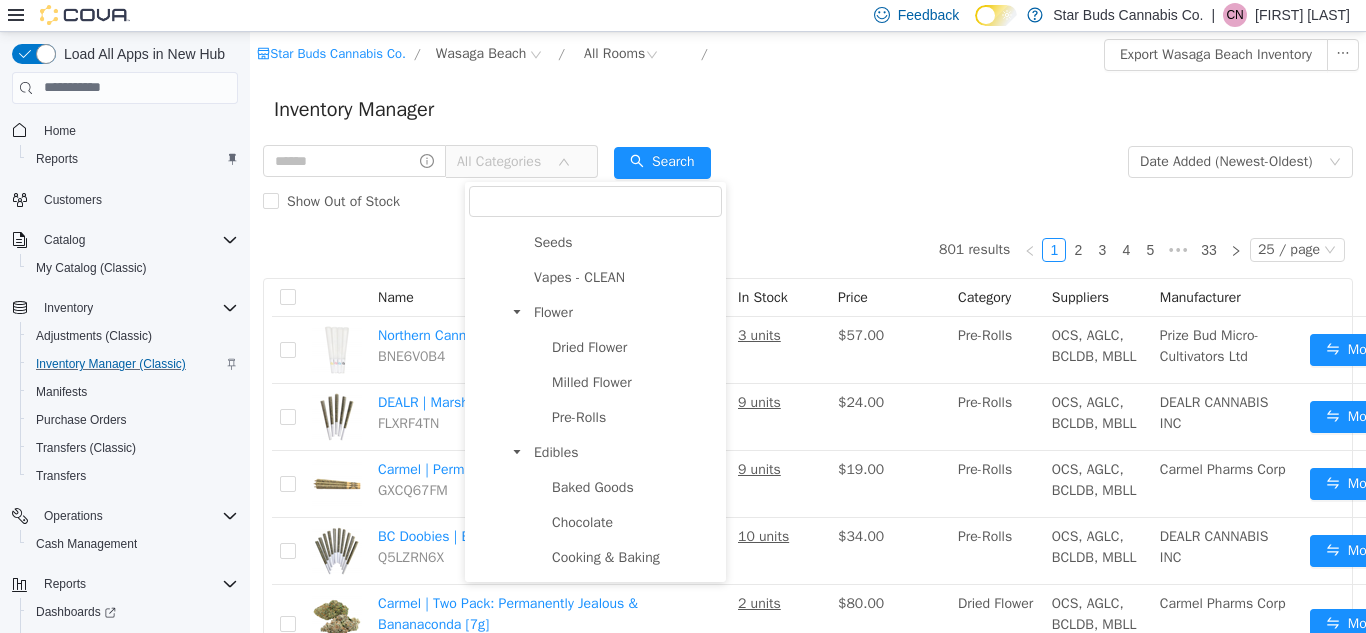 scroll, scrollTop: 0, scrollLeft: 0, axis: both 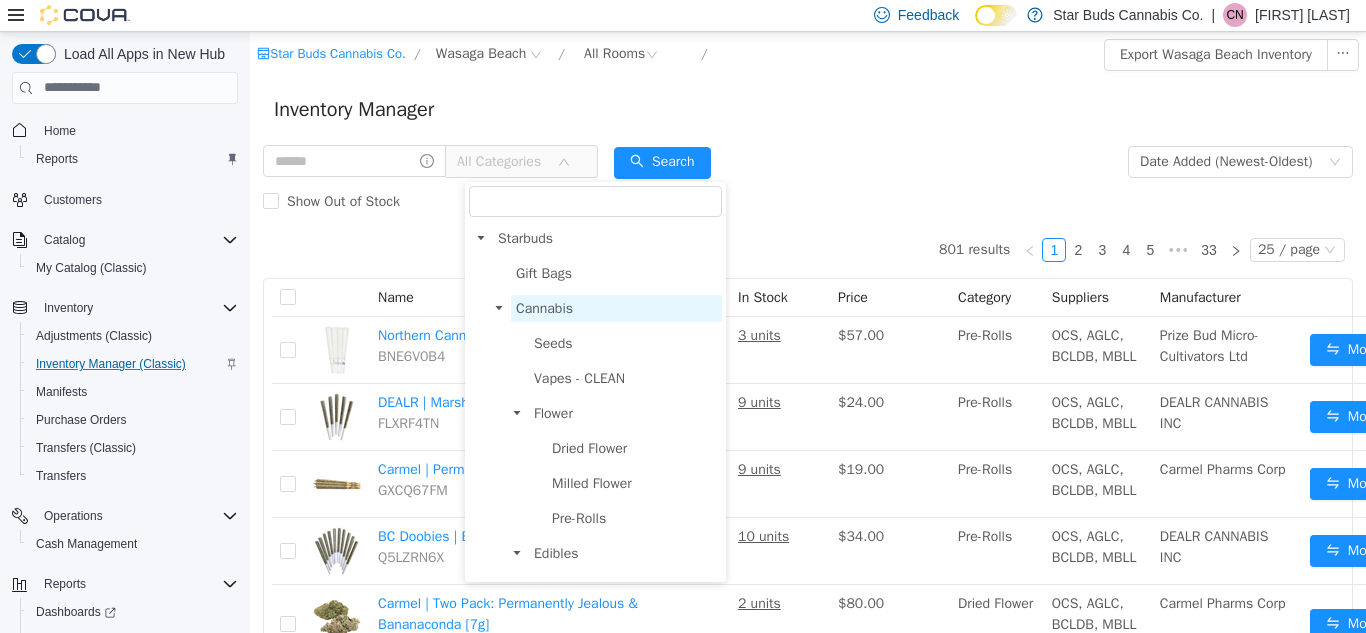 click on "Cannabis" at bounding box center [616, 307] 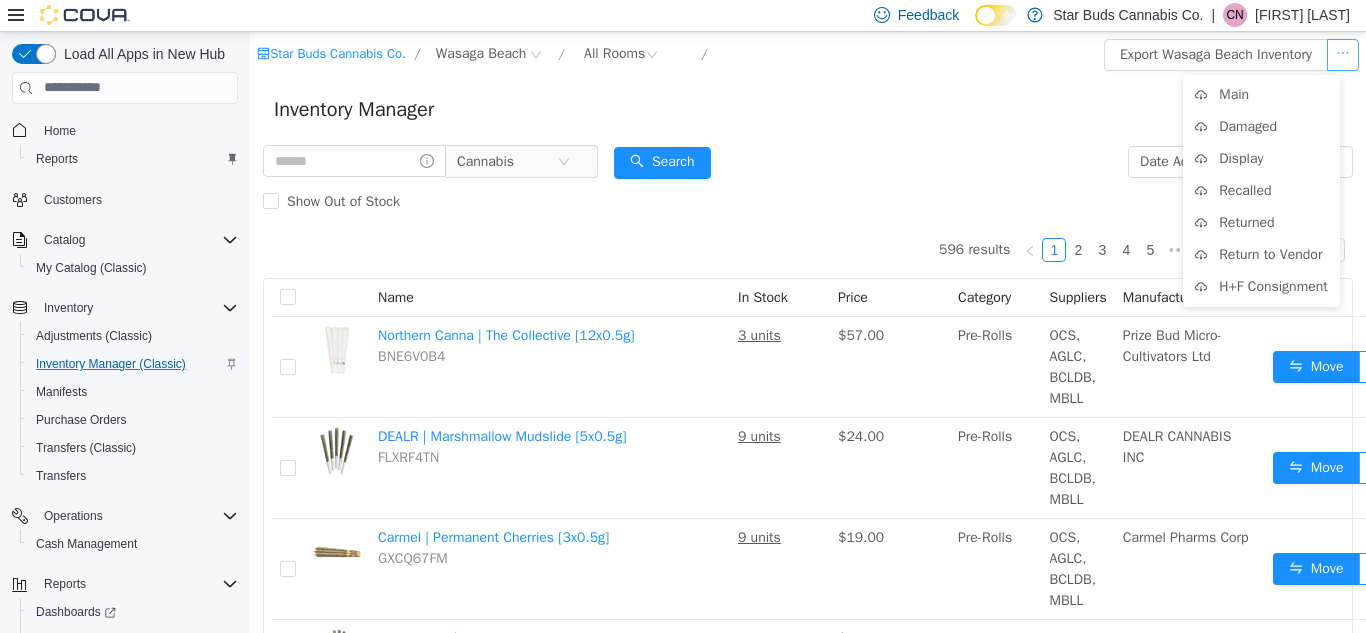 click at bounding box center (1343, 54) 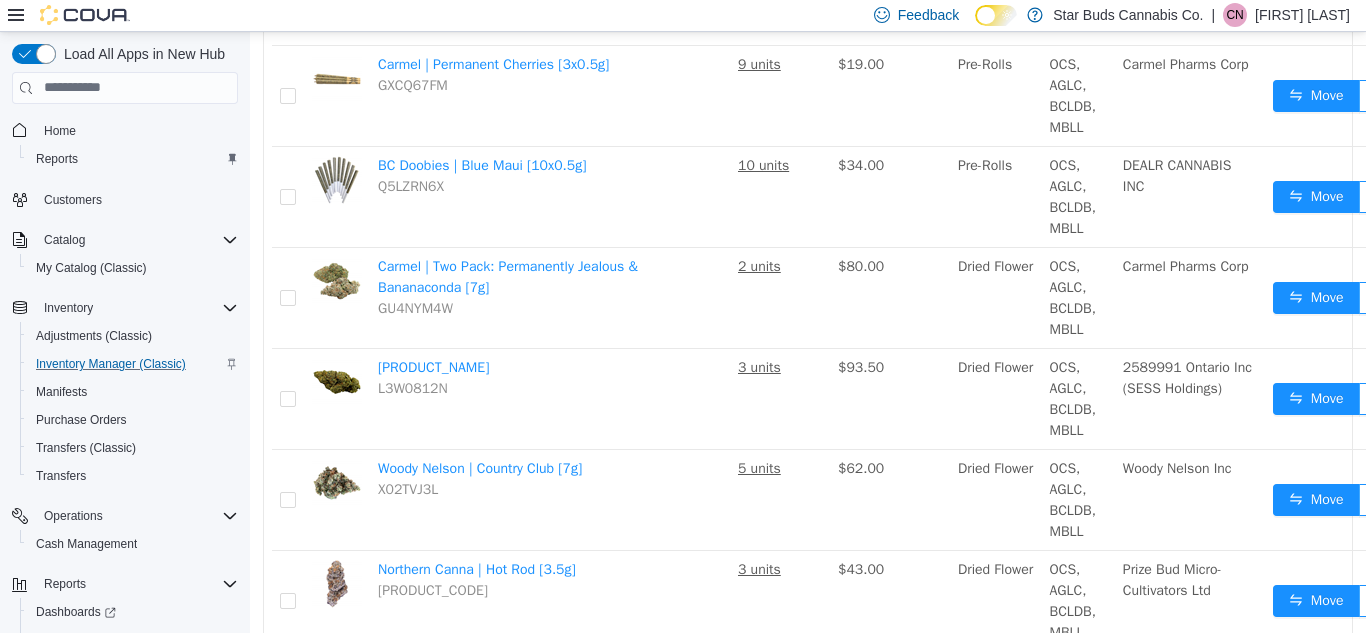 scroll, scrollTop: 0, scrollLeft: 0, axis: both 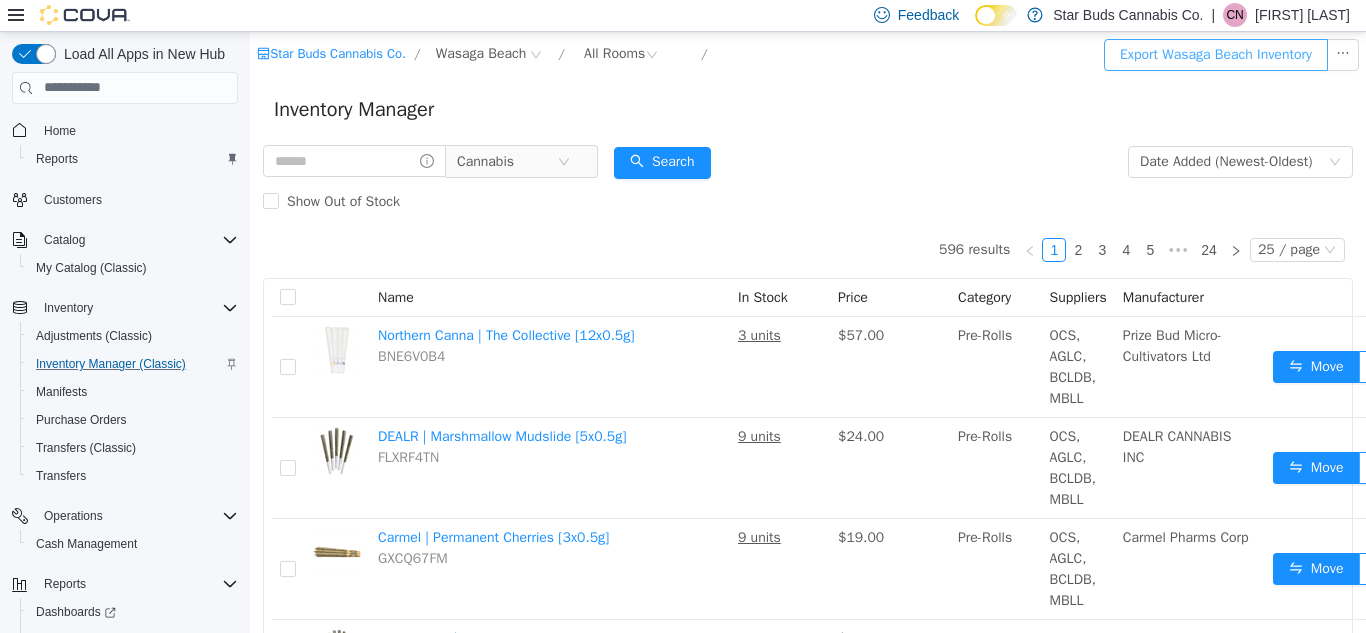 click on "Export Wasaga Beach Inventory" at bounding box center [1216, 54] 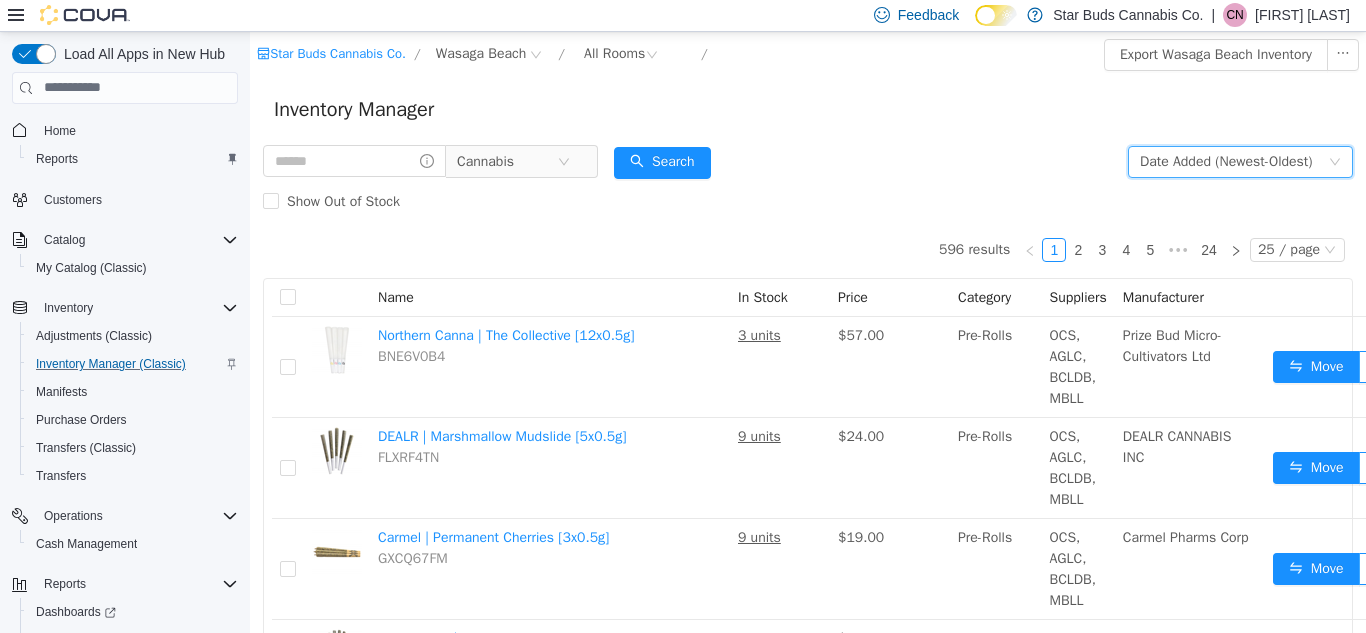 click on "Date Added (Newest-Oldest)" at bounding box center [1240, 161] 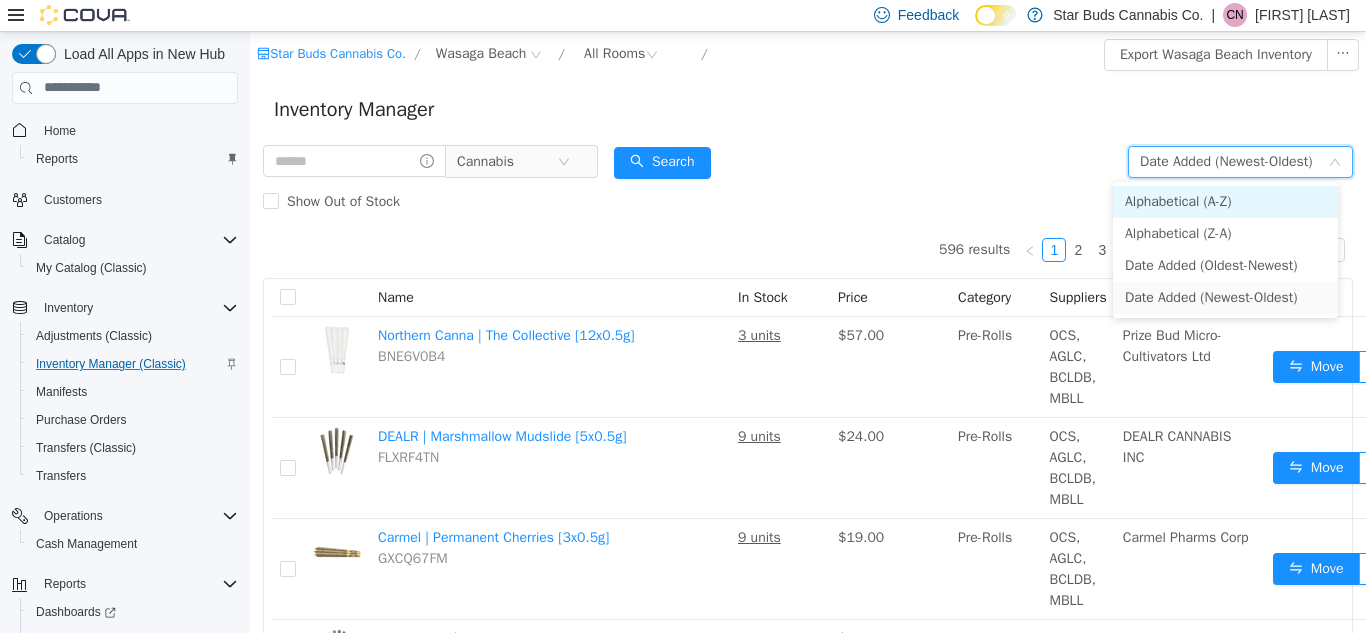click on "Alphabetical (A-Z)" at bounding box center [1225, 201] 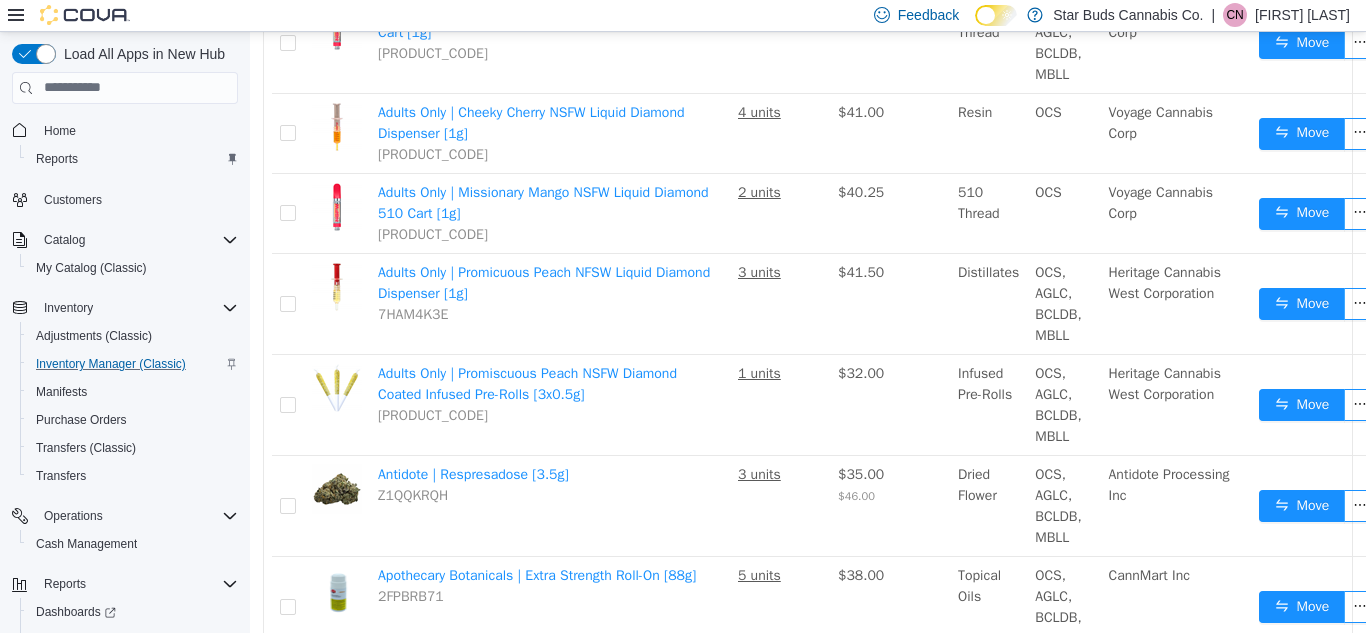 scroll, scrollTop: 2012, scrollLeft: 0, axis: vertical 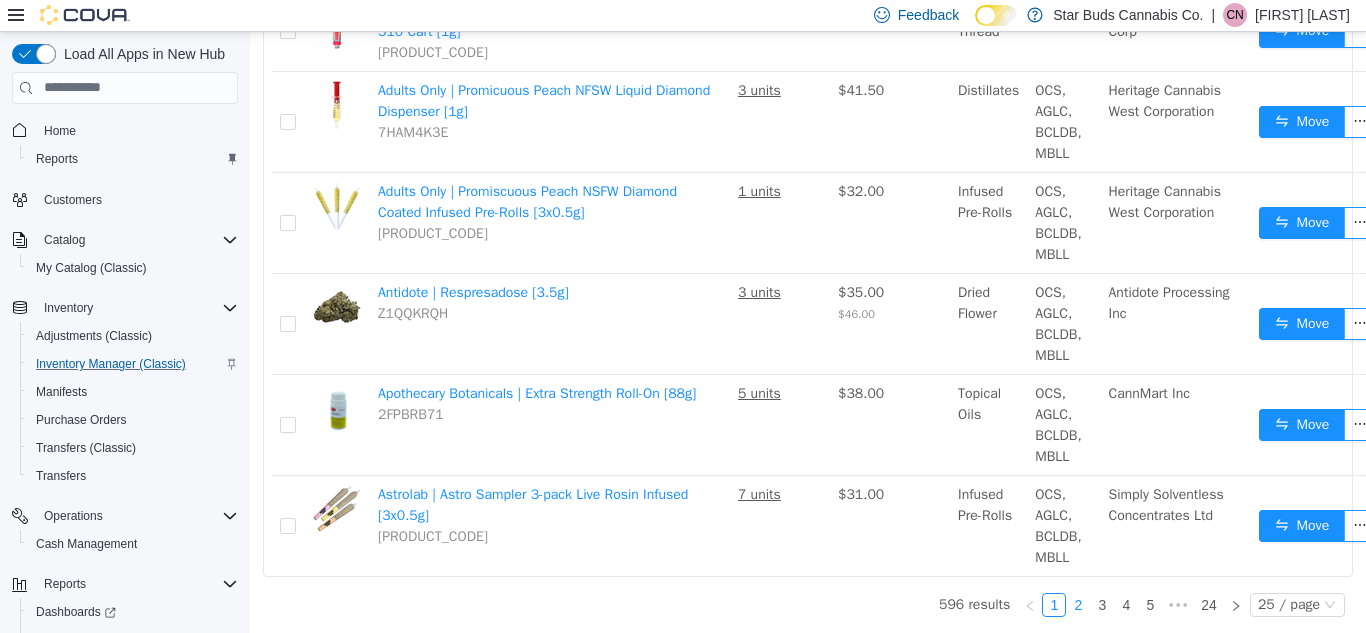 click on "2" at bounding box center (1078, 604) 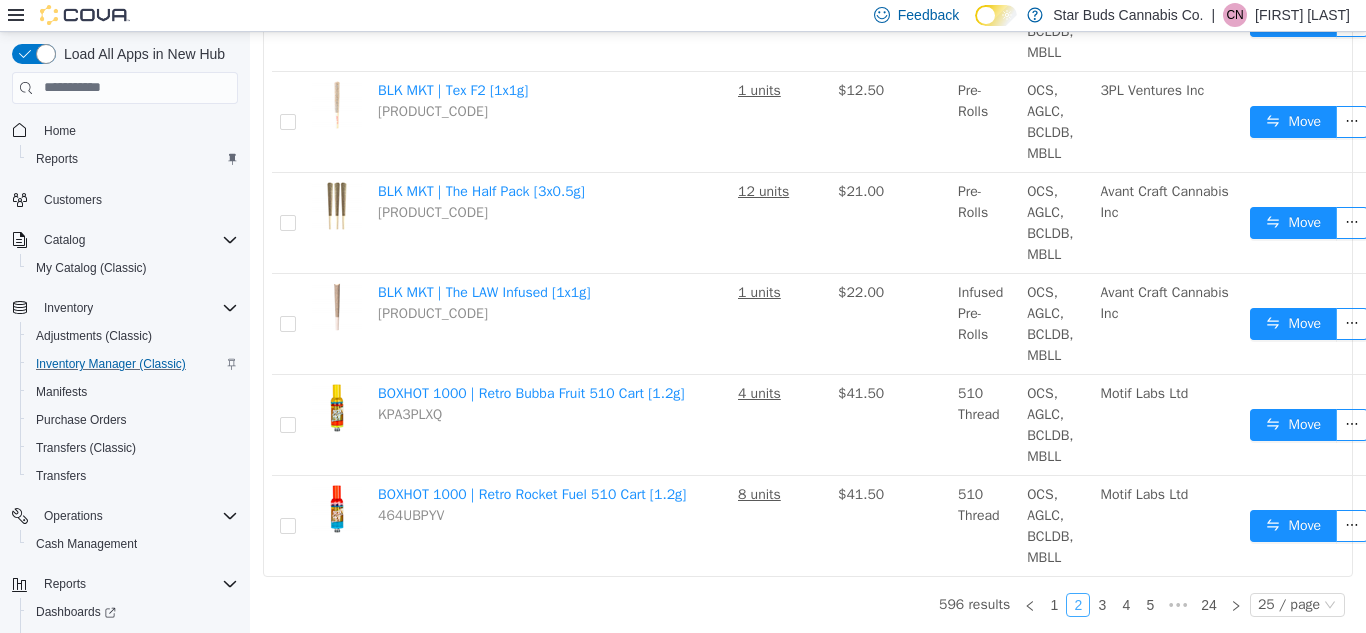 scroll, scrollTop: 2124, scrollLeft: 0, axis: vertical 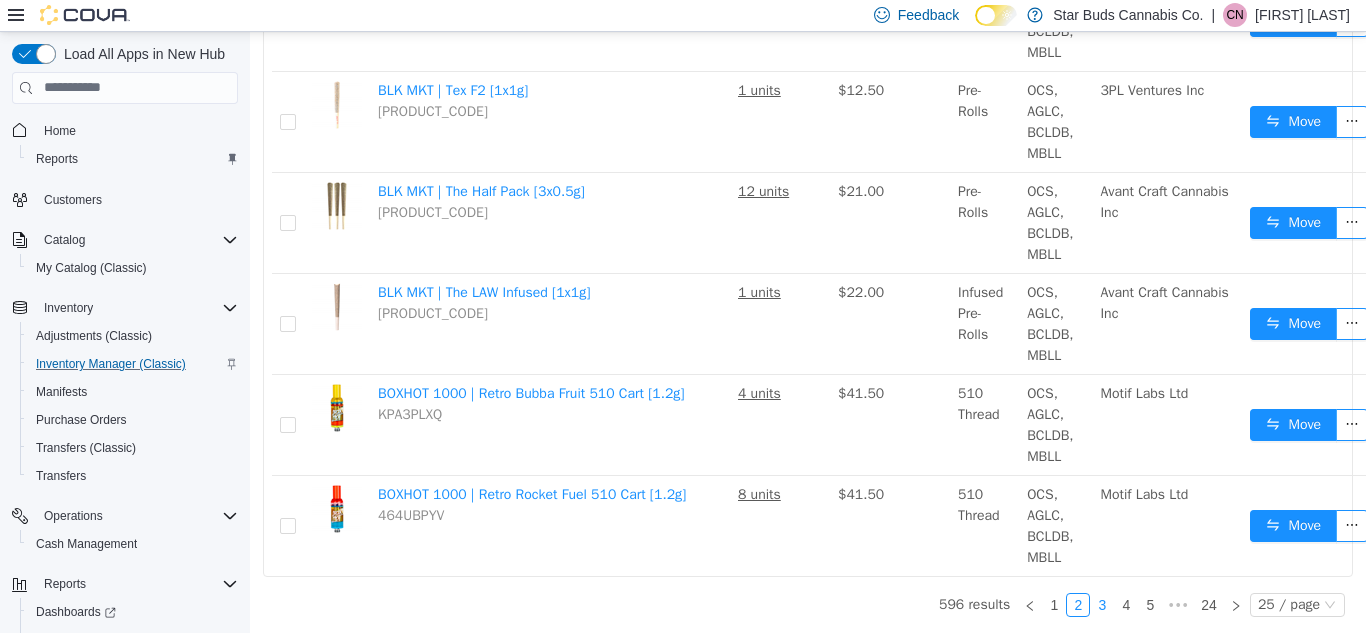 click on "3" at bounding box center [1102, 604] 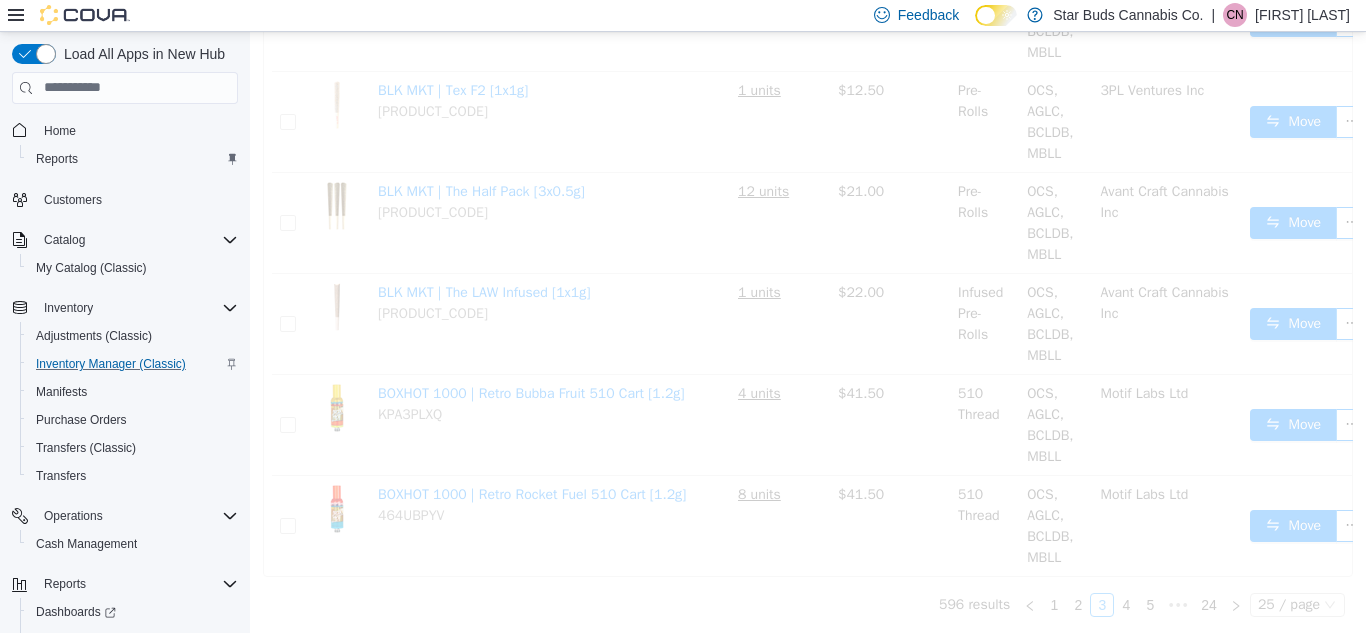 scroll, scrollTop: 2124, scrollLeft: 0, axis: vertical 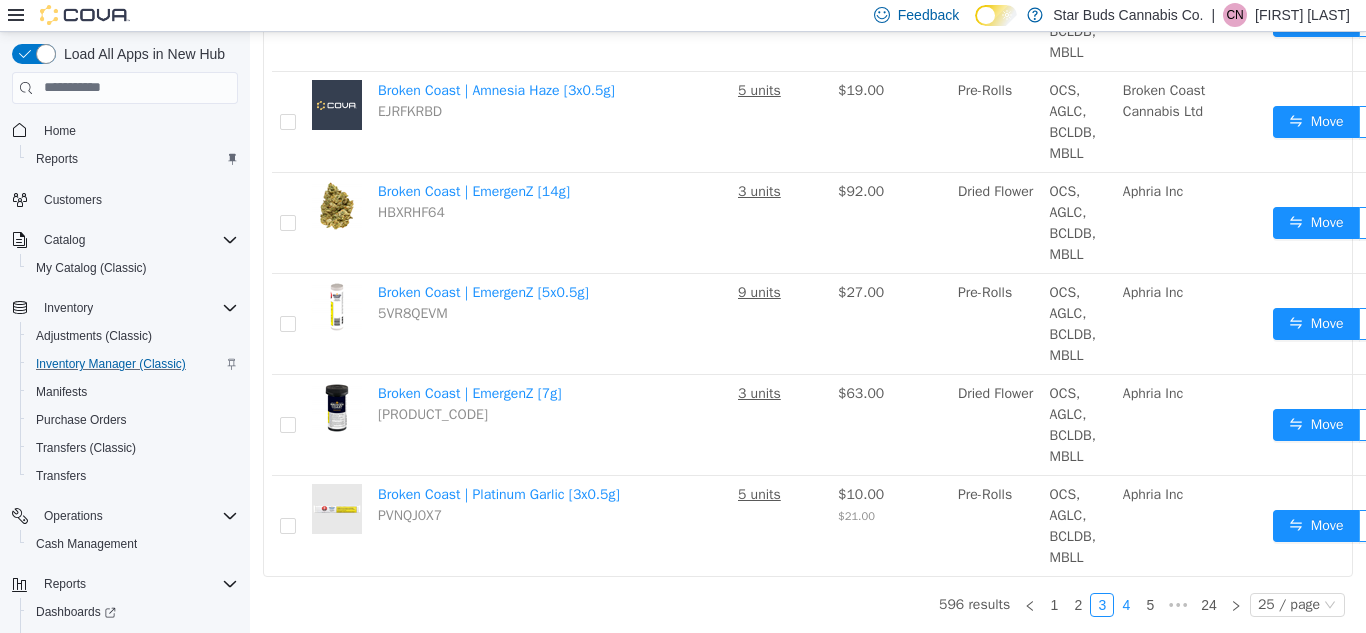 click on "4" at bounding box center [1126, 604] 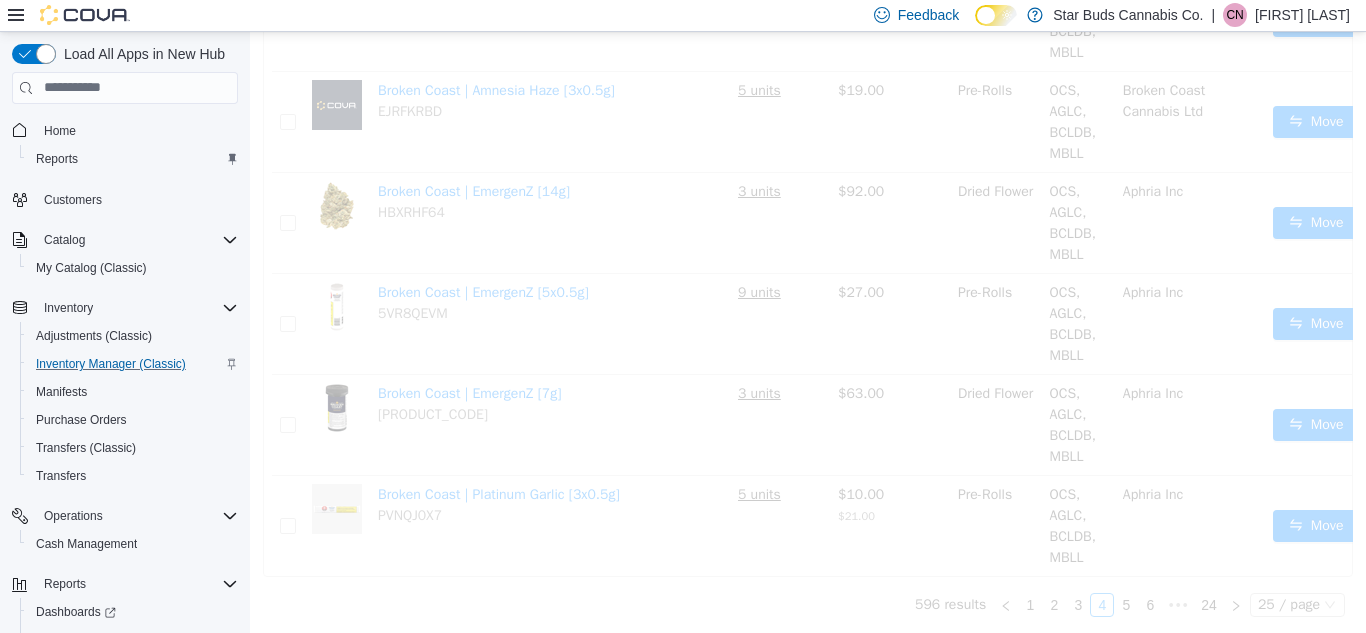 scroll, scrollTop: 2192, scrollLeft: 0, axis: vertical 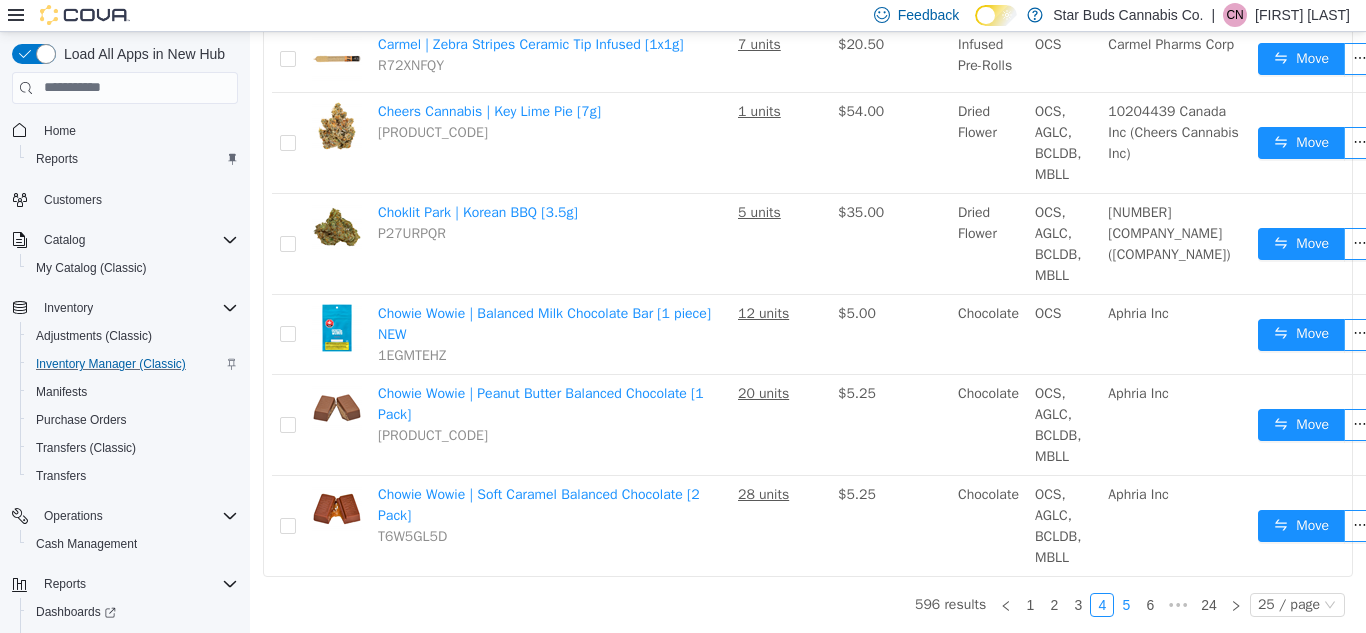 click on "5" at bounding box center (1126, 604) 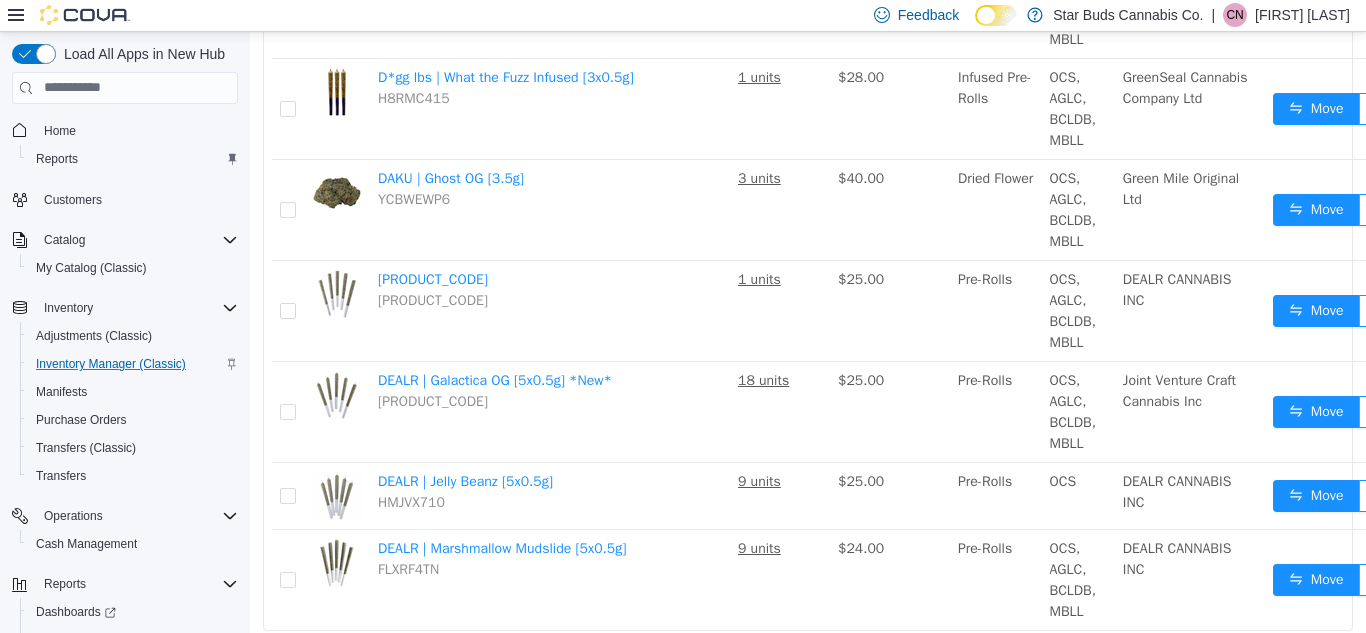 scroll, scrollTop: 2192, scrollLeft: 0, axis: vertical 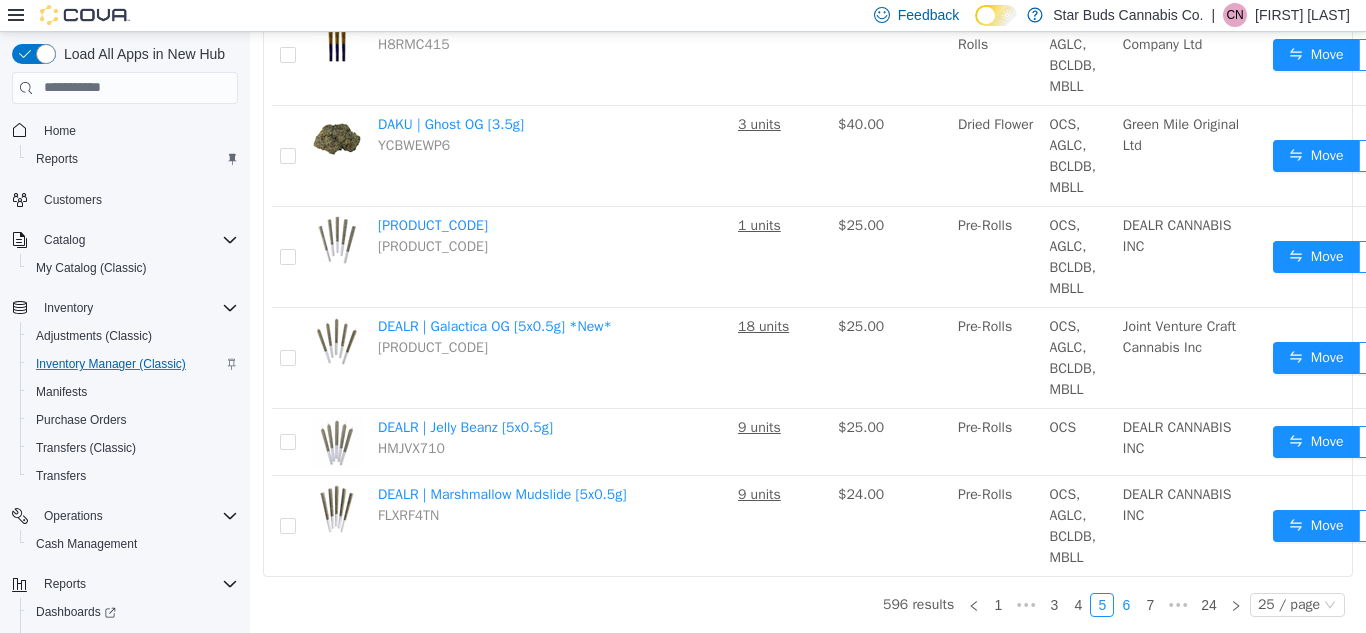 click on "6" at bounding box center (1126, 604) 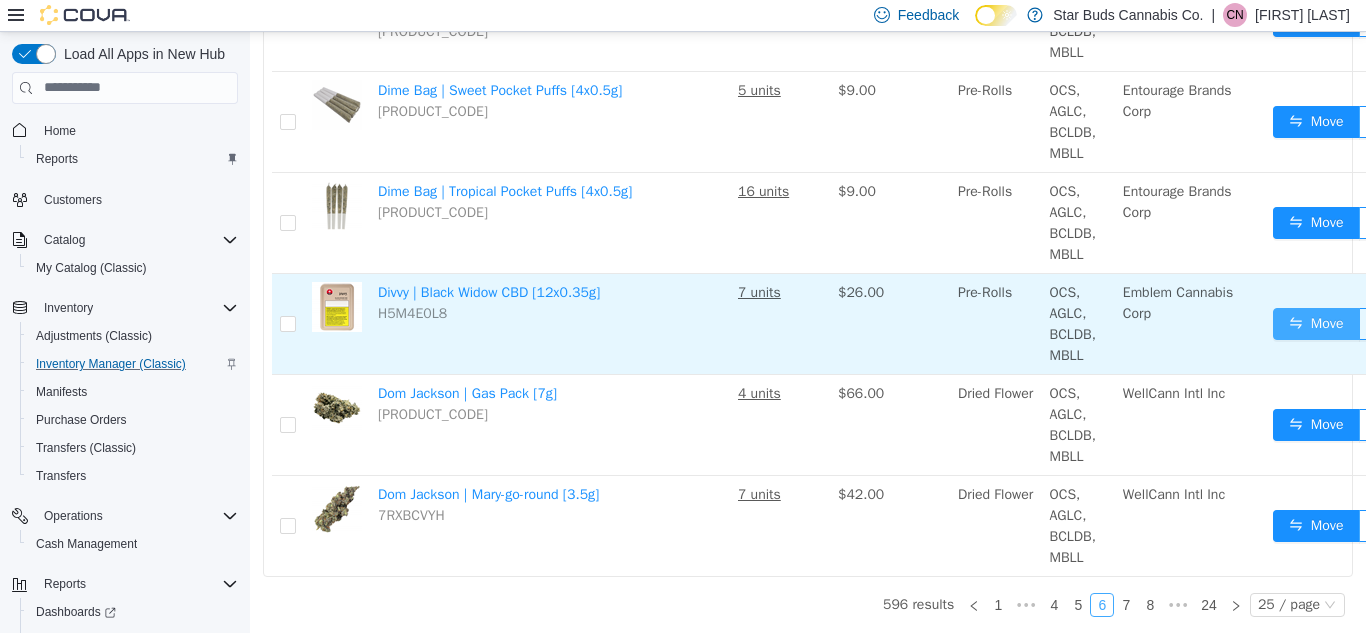 scroll, scrollTop: 2205, scrollLeft: 0, axis: vertical 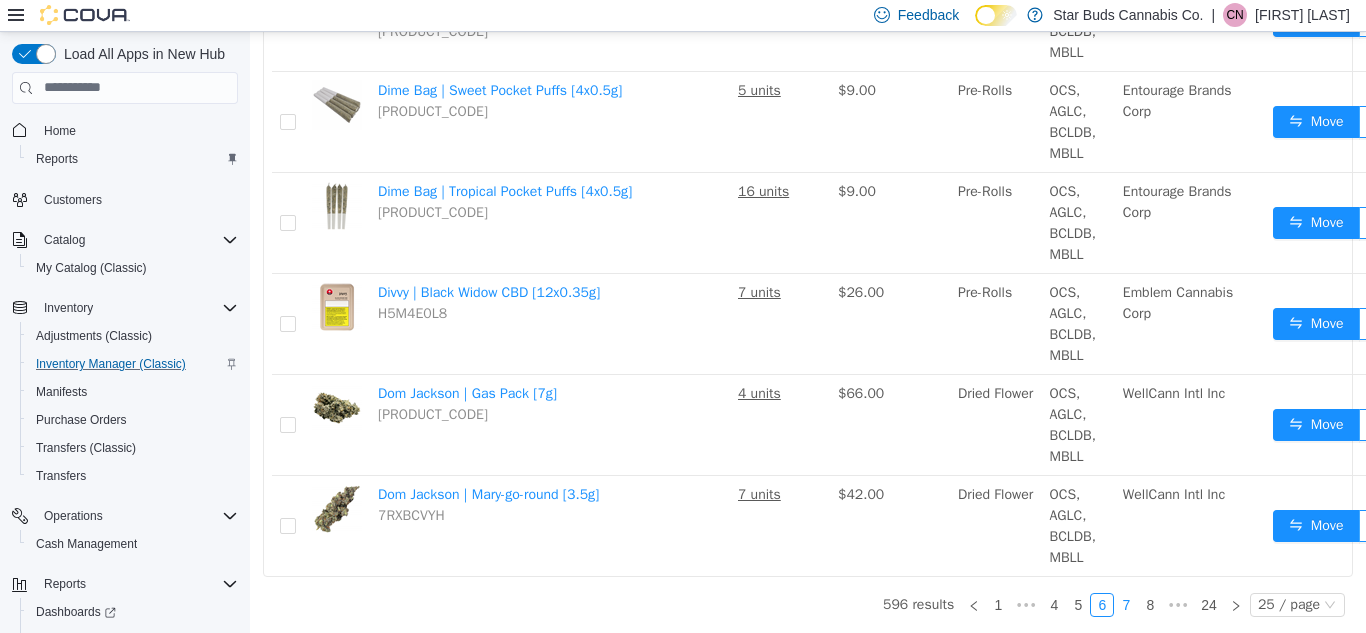 click on "7" at bounding box center [1126, 604] 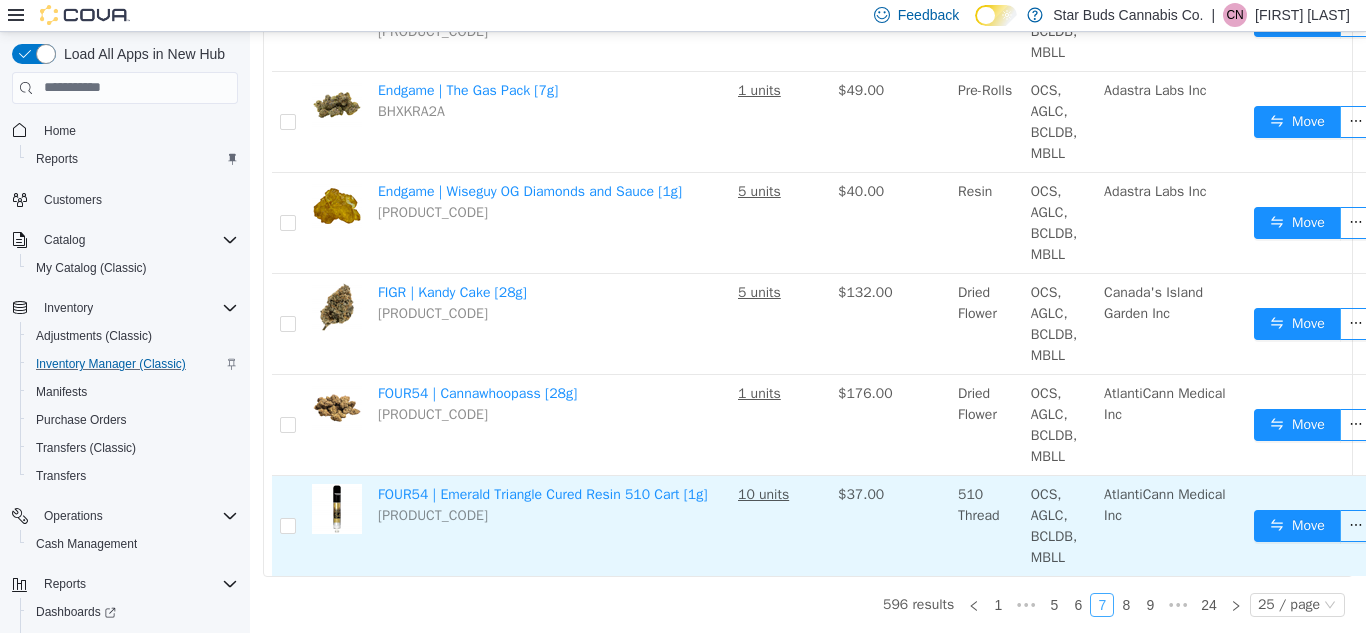 scroll, scrollTop: 2111, scrollLeft: 0, axis: vertical 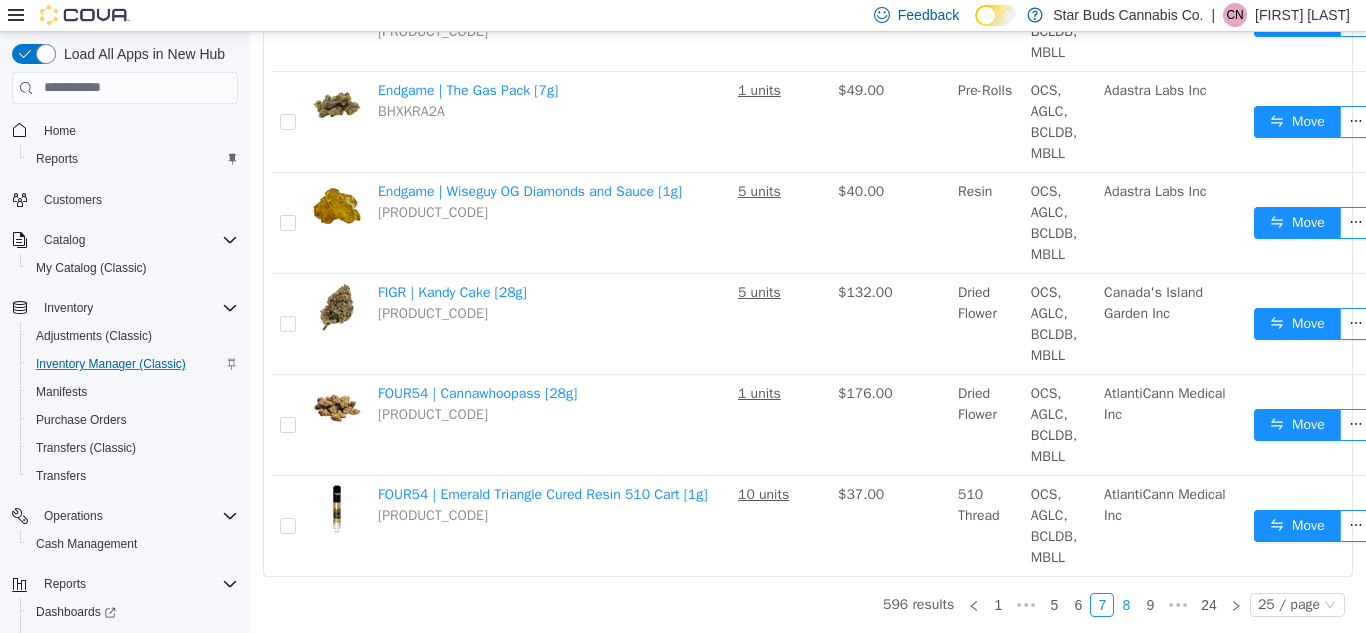 click on "8" at bounding box center [1126, 604] 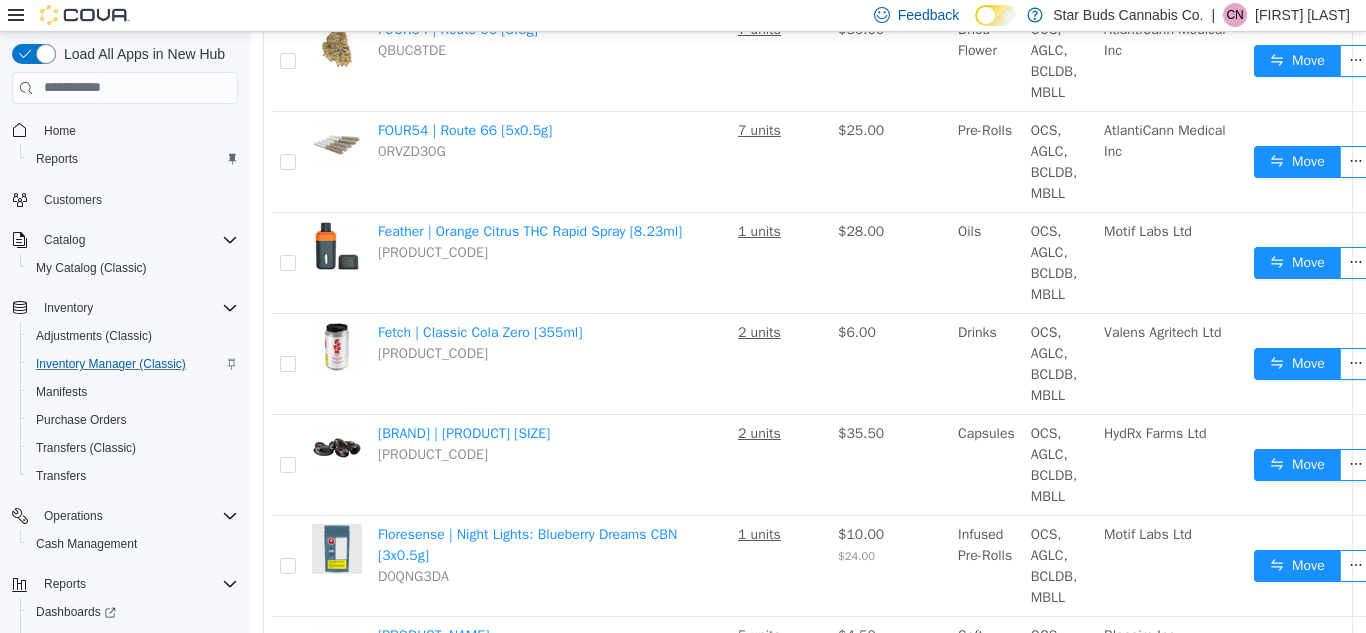 scroll, scrollTop: 705, scrollLeft: 0, axis: vertical 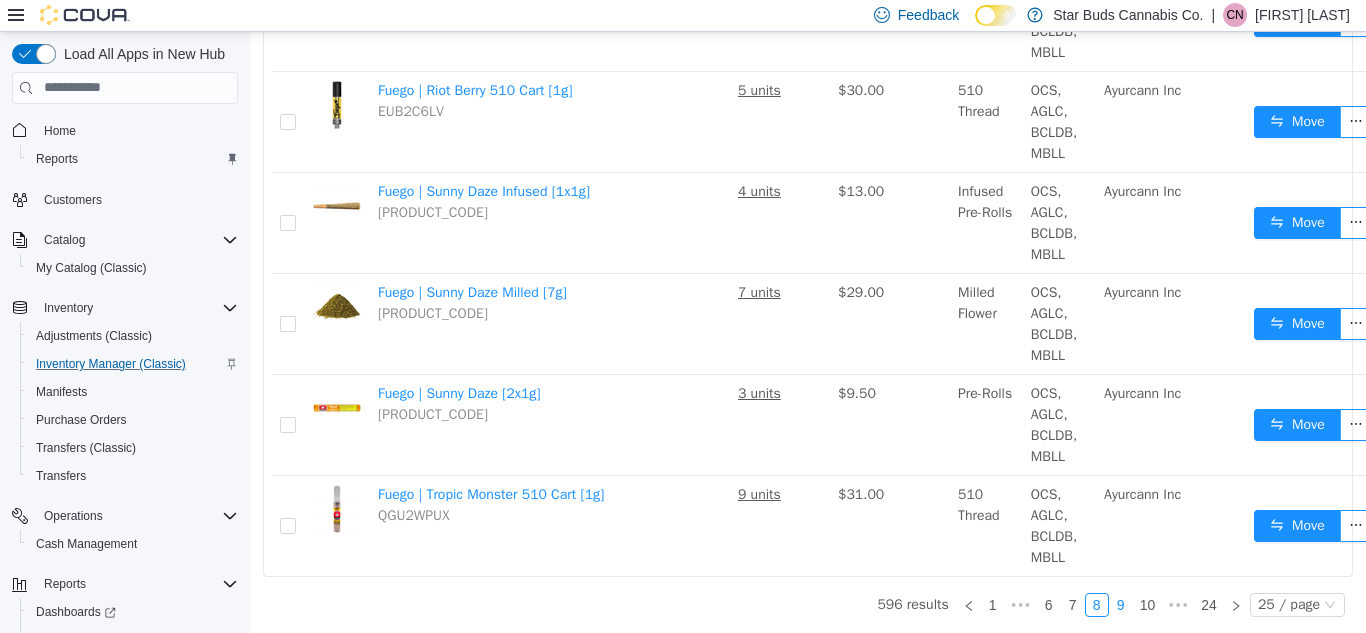 click on "9" at bounding box center [1121, 604] 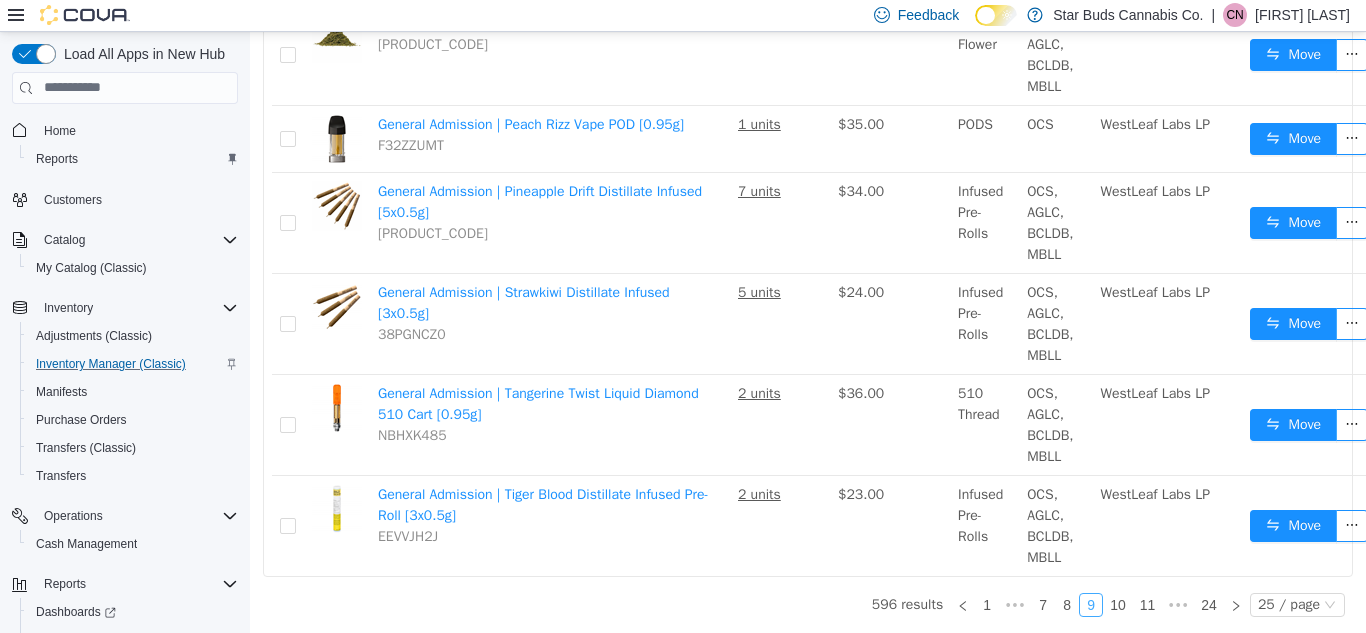 scroll, scrollTop: 2158, scrollLeft: 0, axis: vertical 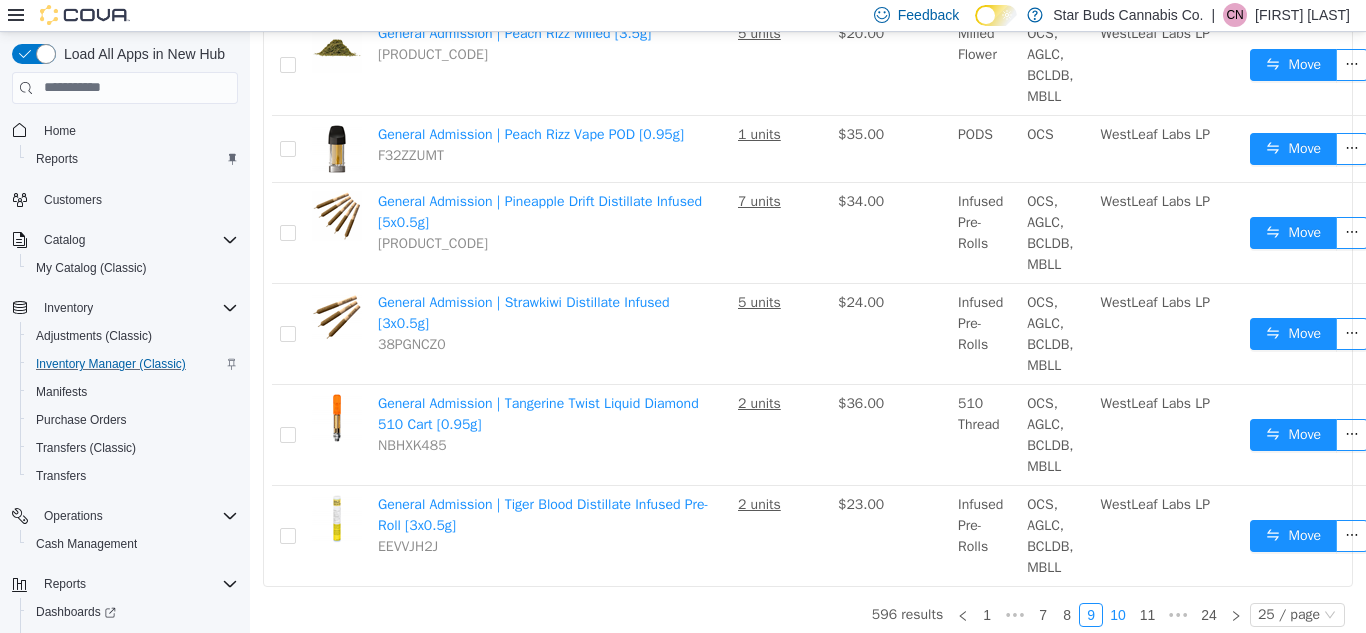 click on "10" at bounding box center (1118, 614) 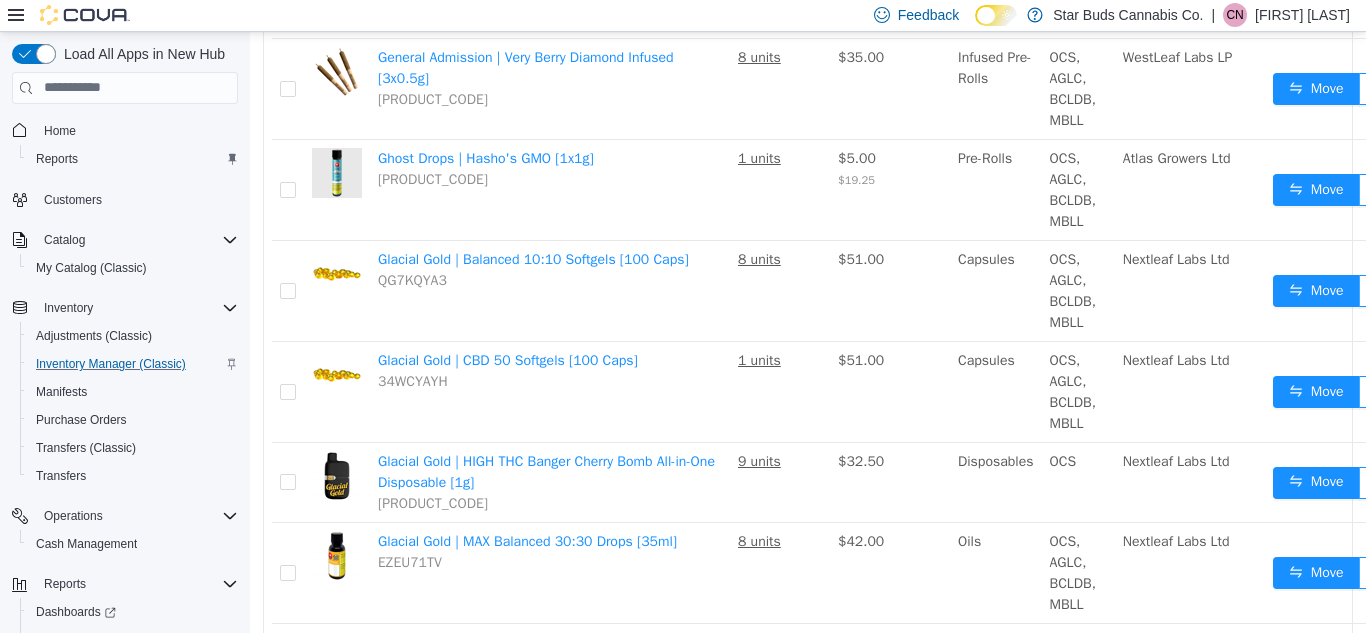 scroll, scrollTop: 469, scrollLeft: 0, axis: vertical 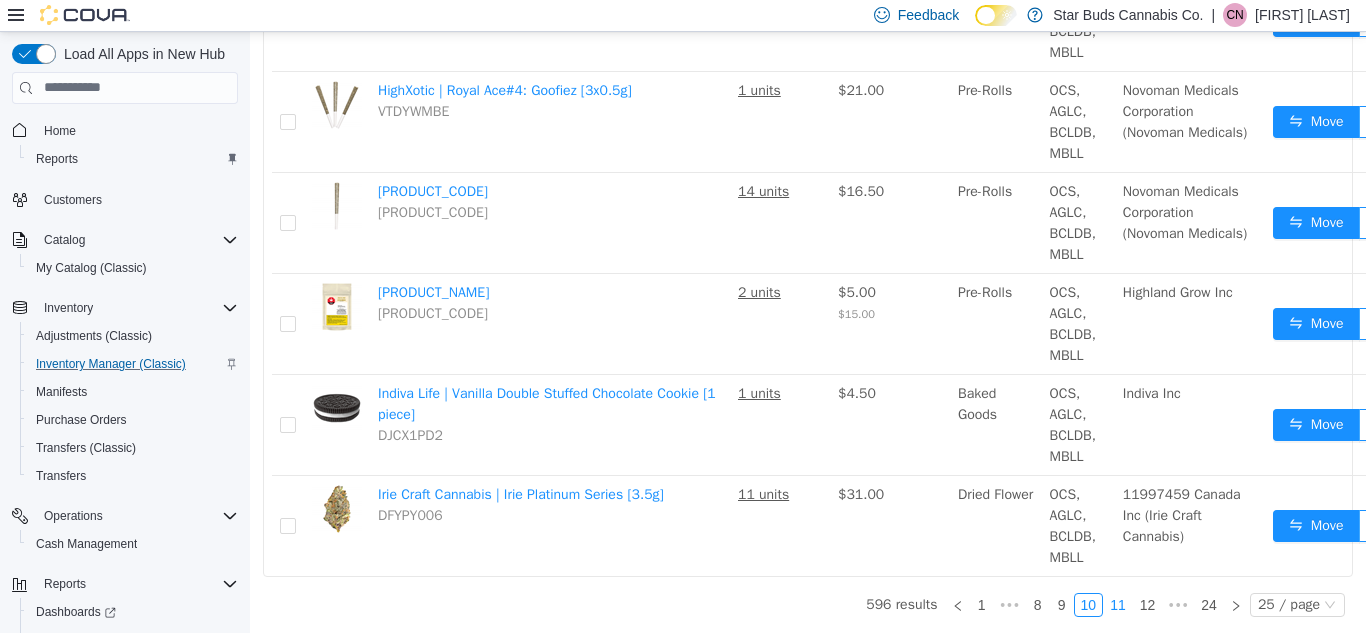 click on "11" at bounding box center [1118, 604] 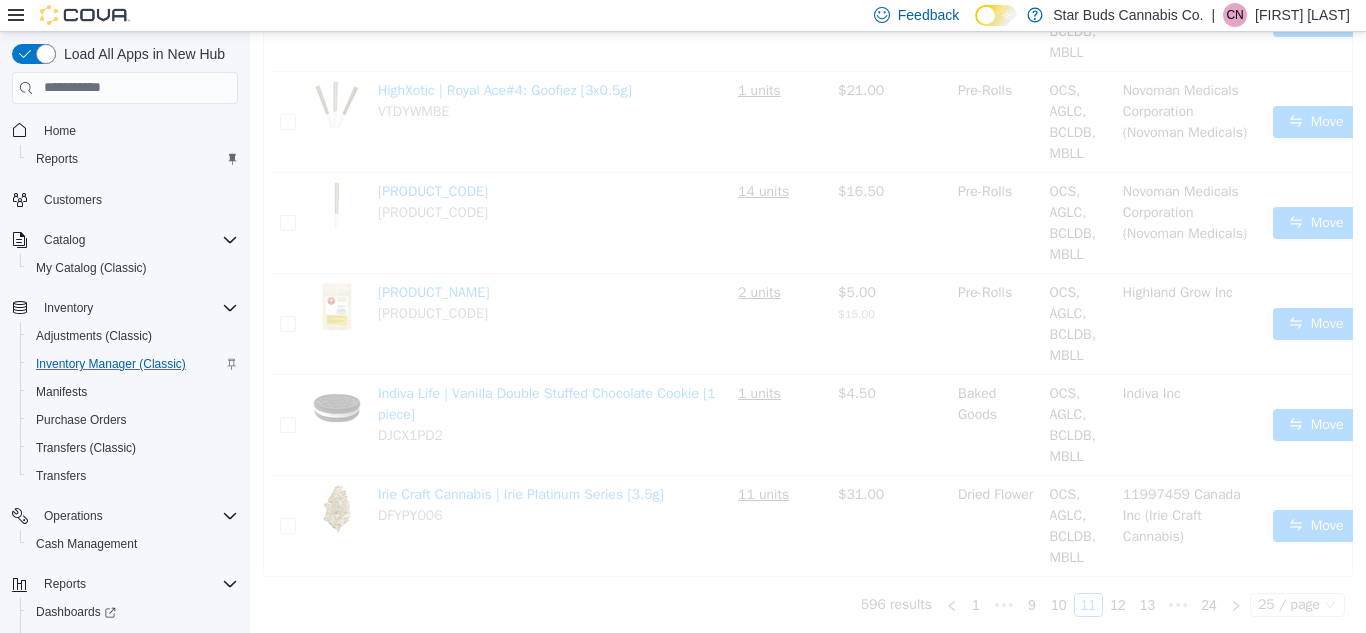 click on "[PRODUCT_CODE]" at bounding box center (808, -679) 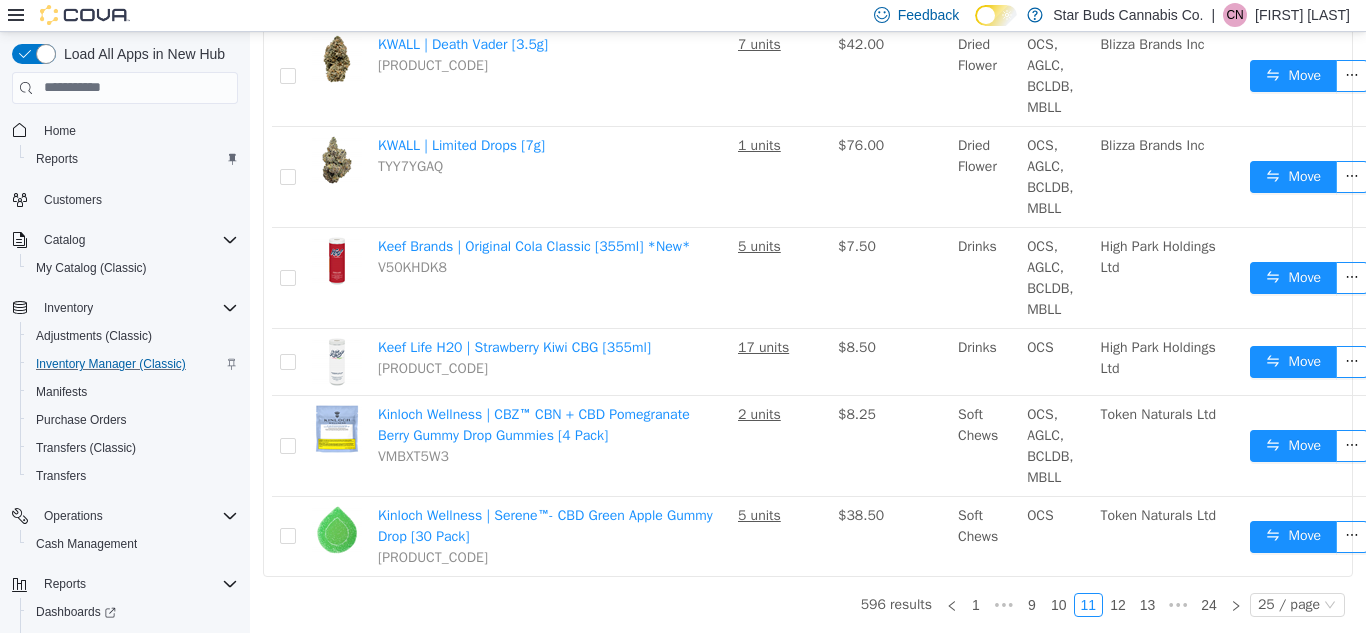 scroll, scrollTop: 2103, scrollLeft: 0, axis: vertical 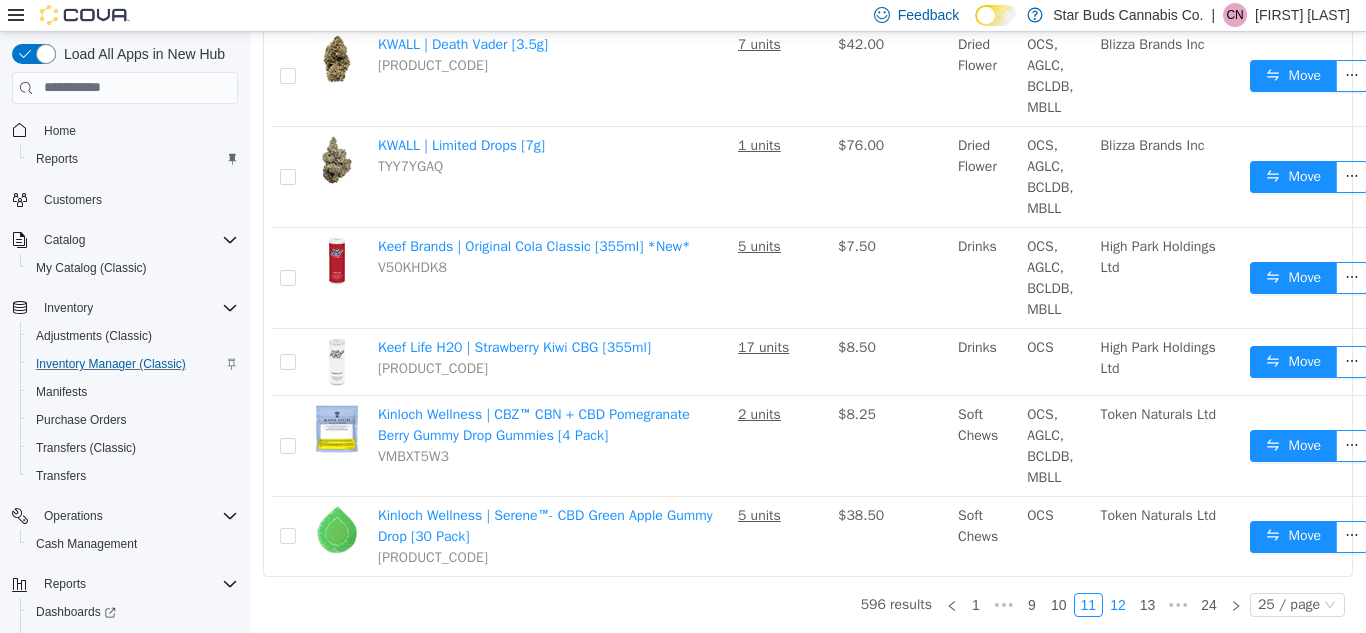 click on "12" at bounding box center [1118, 604] 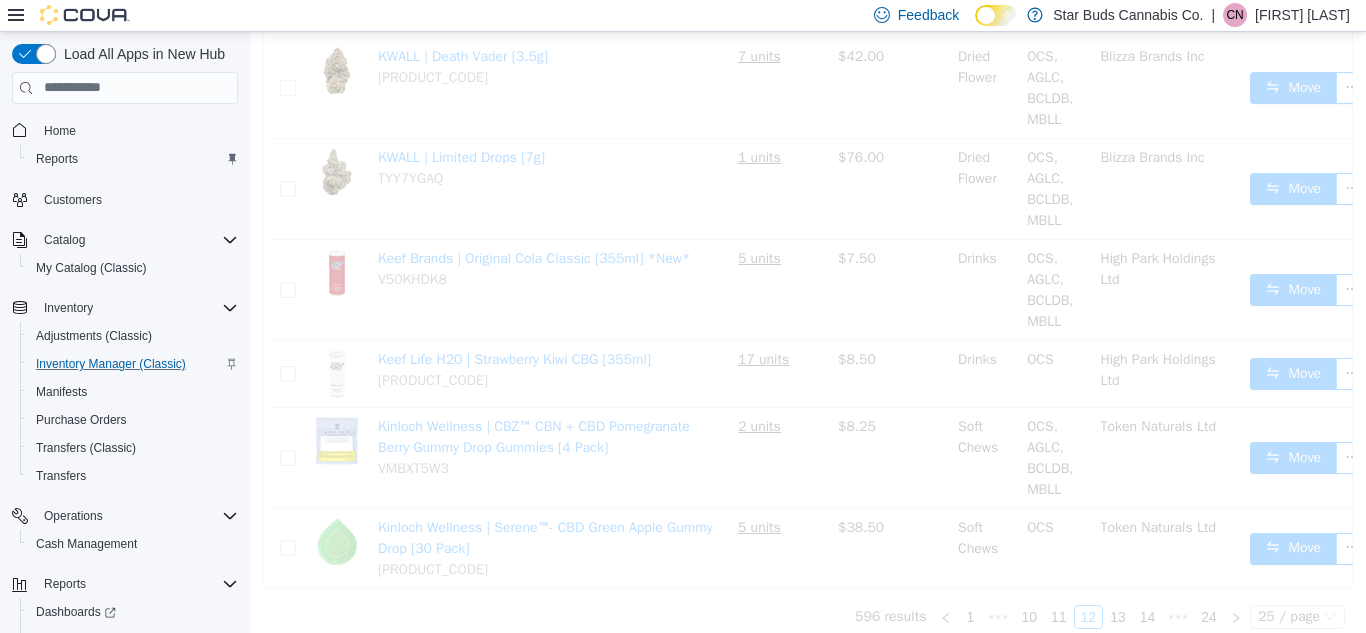 scroll, scrollTop: 2103, scrollLeft: 0, axis: vertical 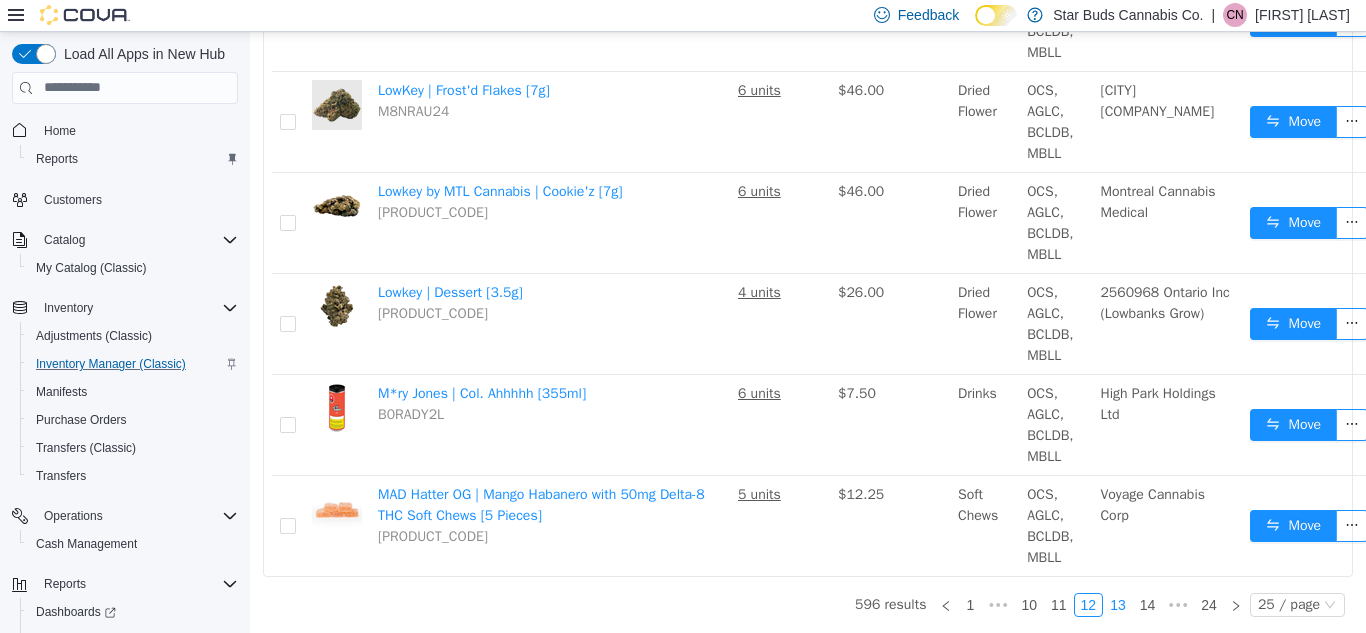 click on "13" at bounding box center [1118, 604] 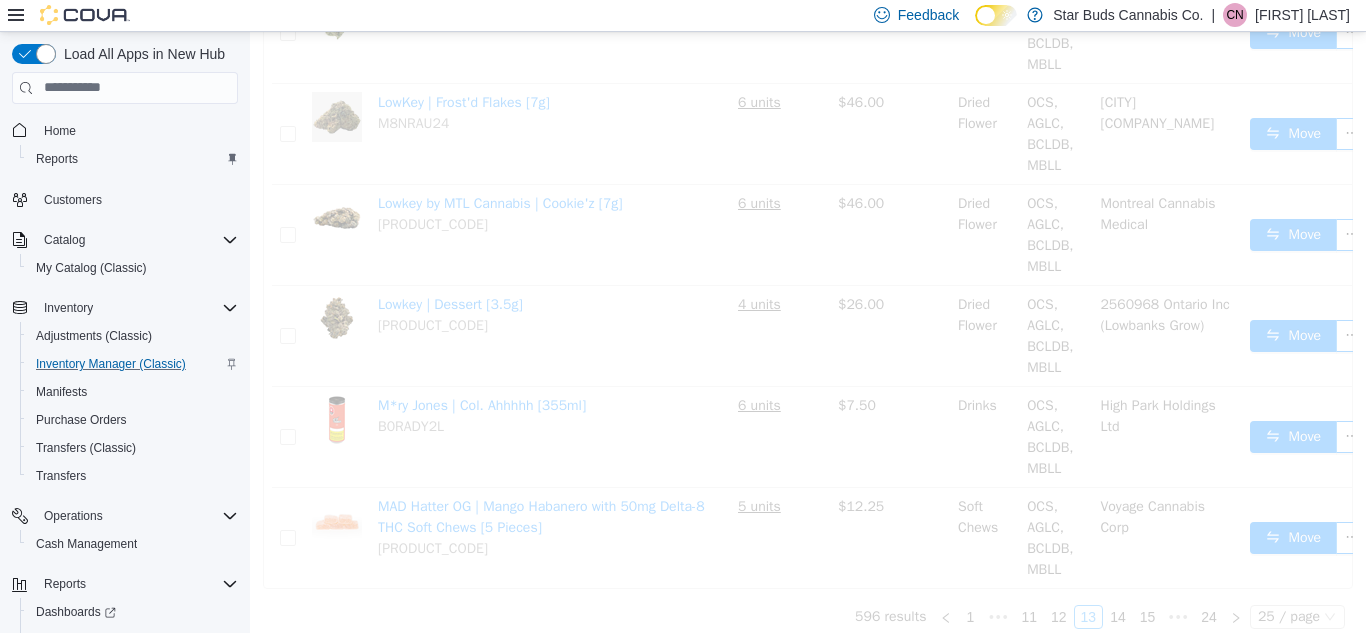 scroll, scrollTop: 2247, scrollLeft: 0, axis: vertical 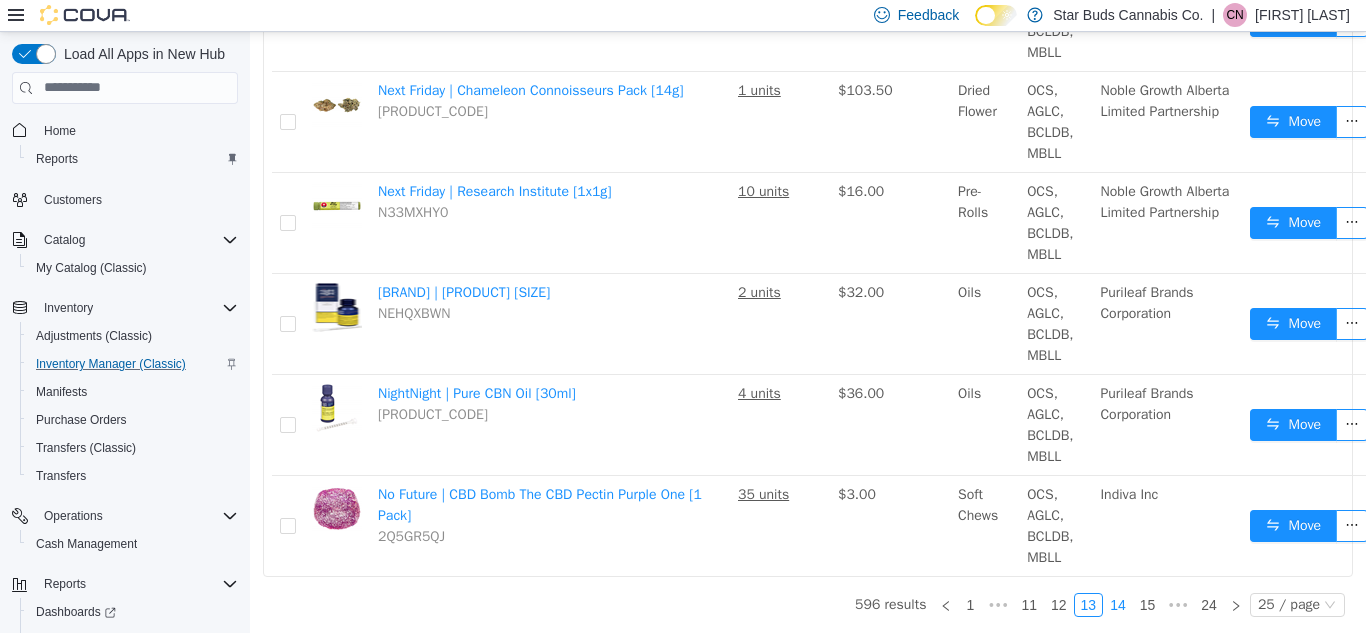 click on "14" at bounding box center [1118, 604] 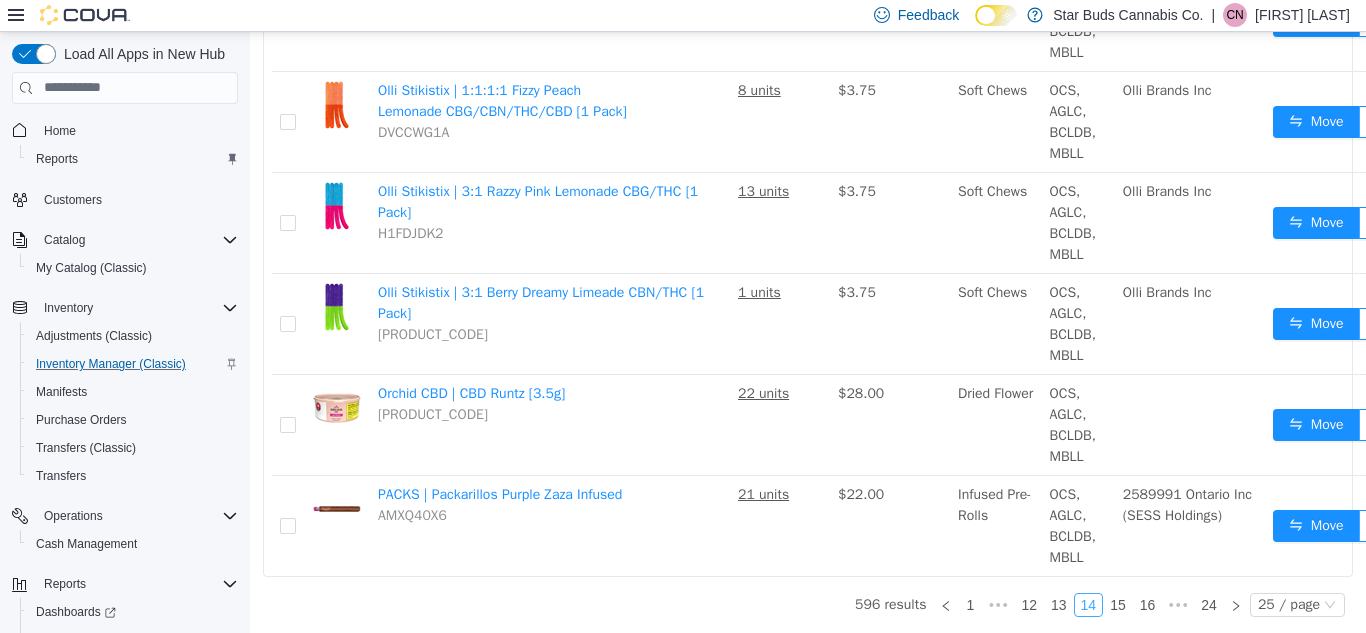 scroll, scrollTop: 2213, scrollLeft: 0, axis: vertical 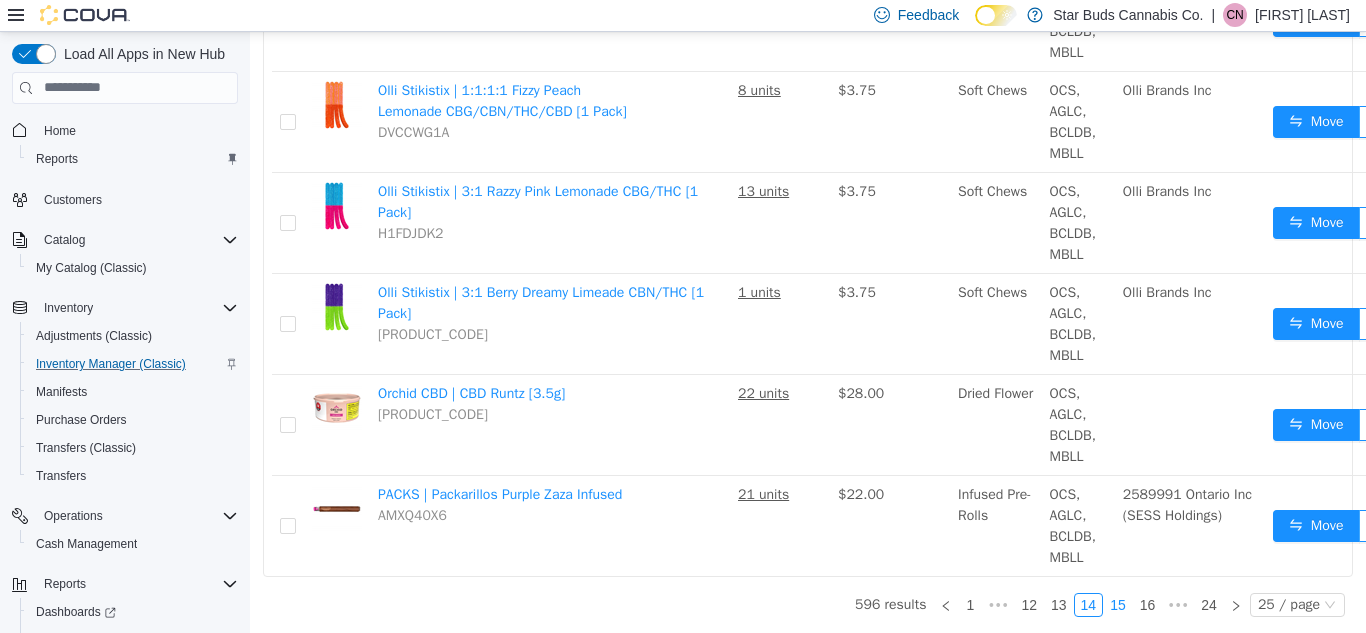 click on "15" at bounding box center (1118, 604) 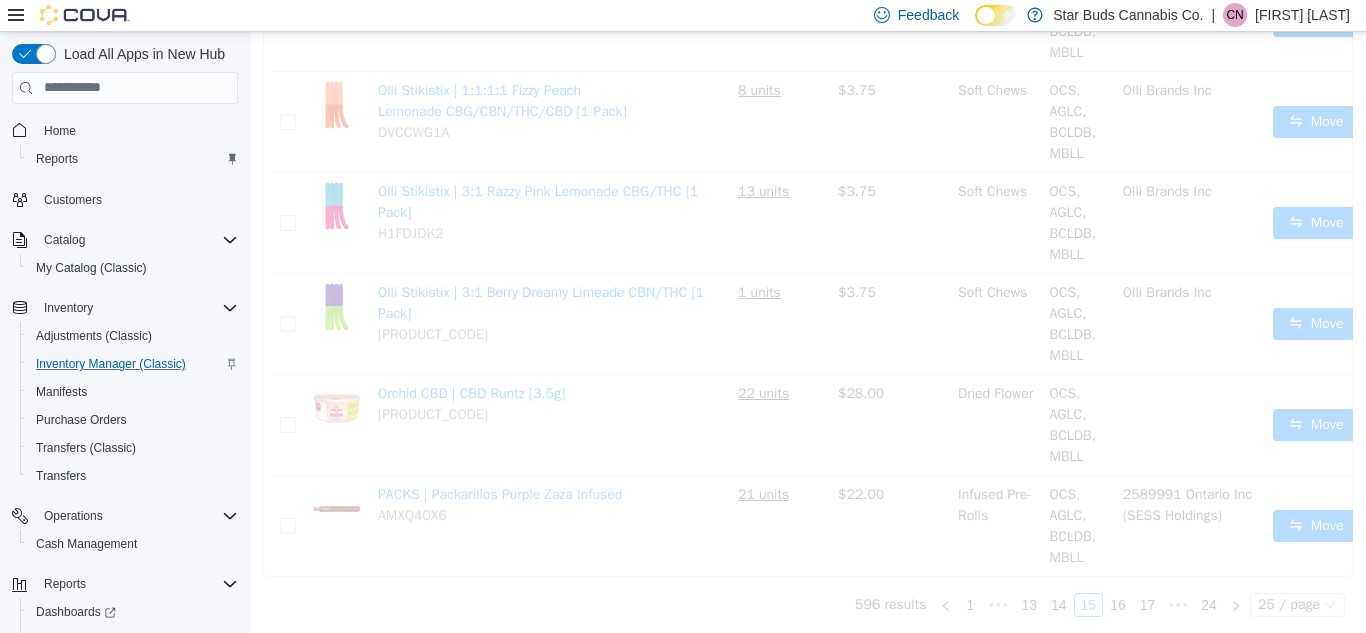 scroll, scrollTop: 2213, scrollLeft: 0, axis: vertical 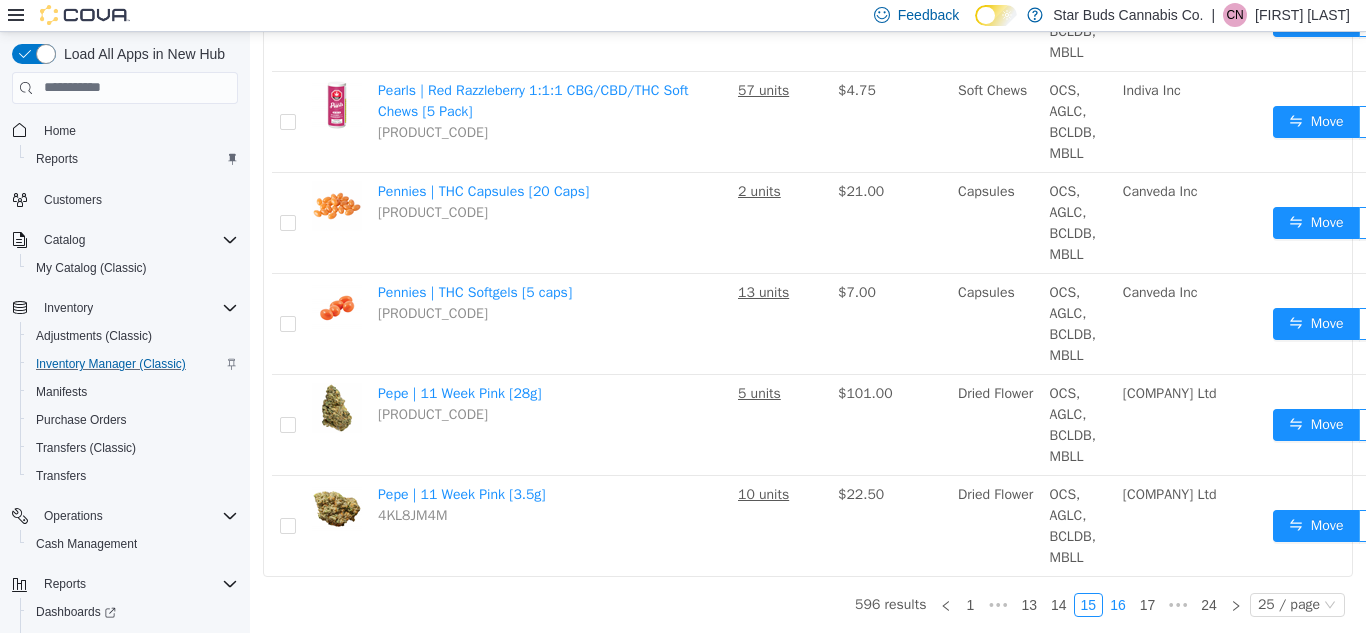 click on "16" at bounding box center (1118, 604) 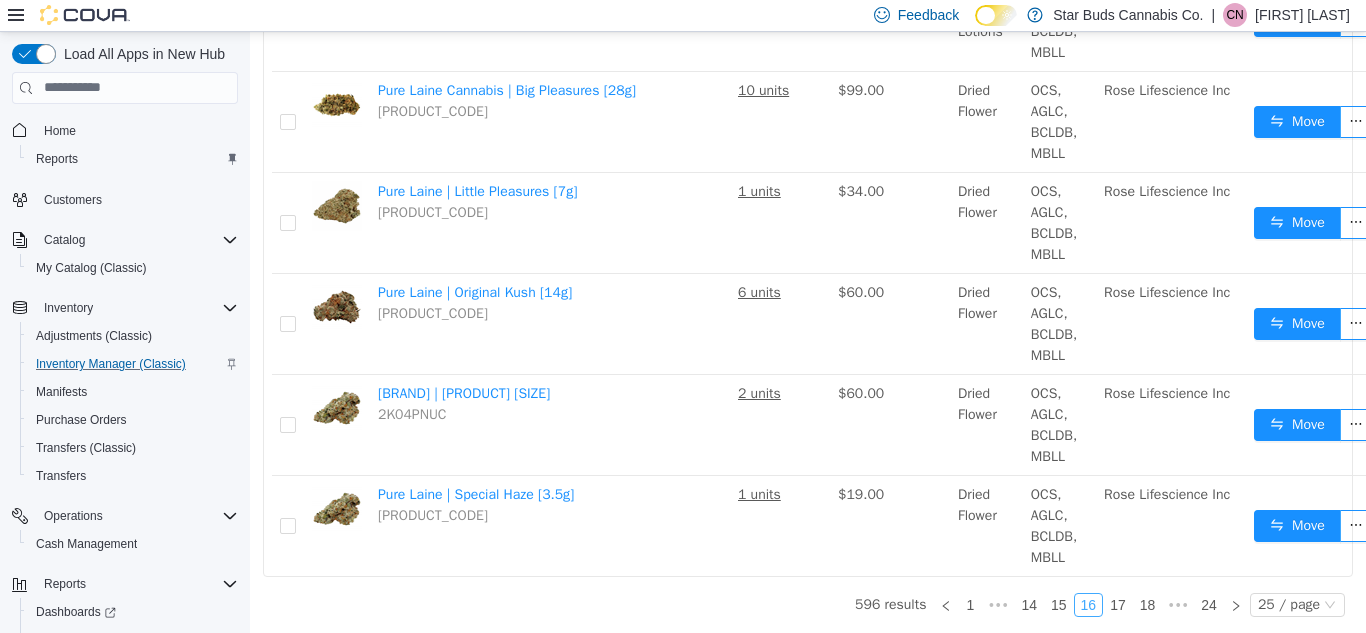 scroll, scrollTop: 2213, scrollLeft: 0, axis: vertical 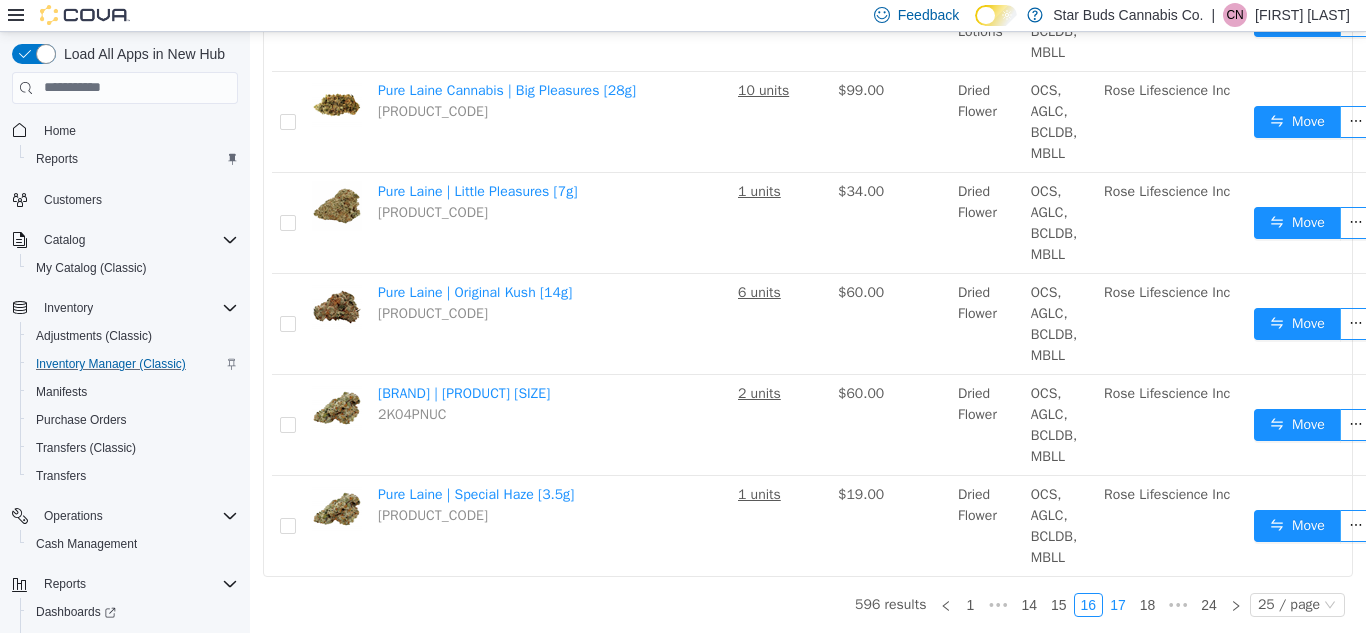 click on "17" at bounding box center [1118, 604] 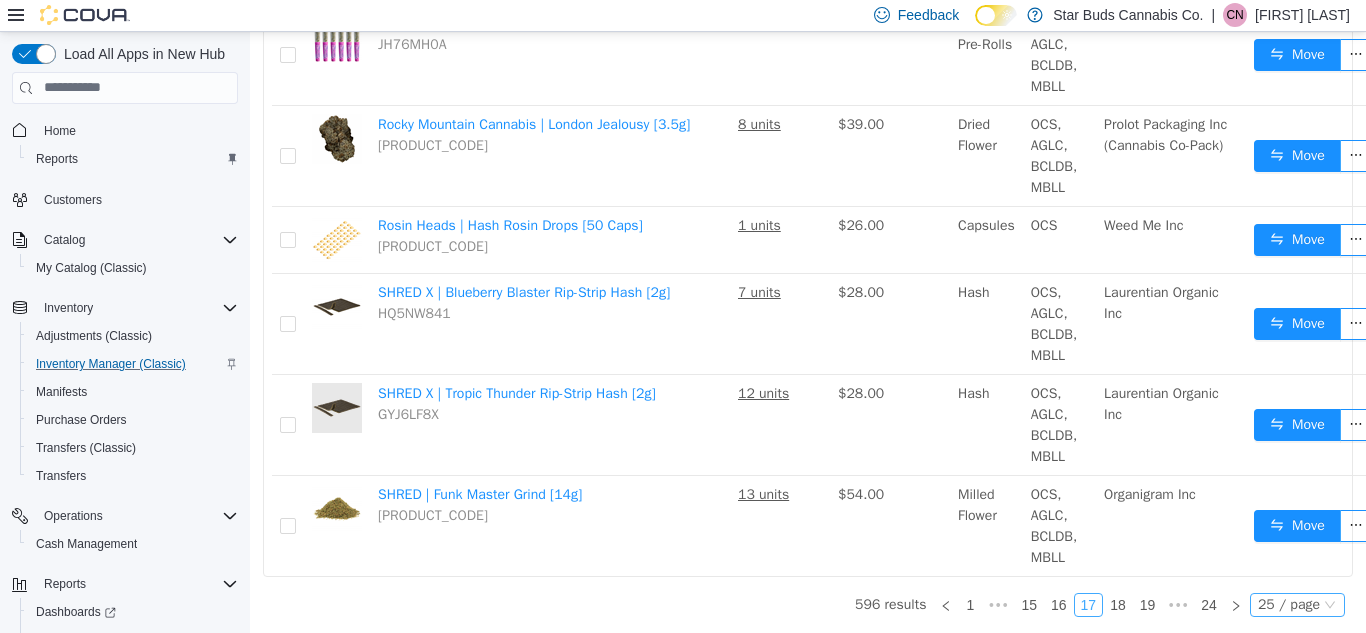 scroll, scrollTop: 2145, scrollLeft: 0, axis: vertical 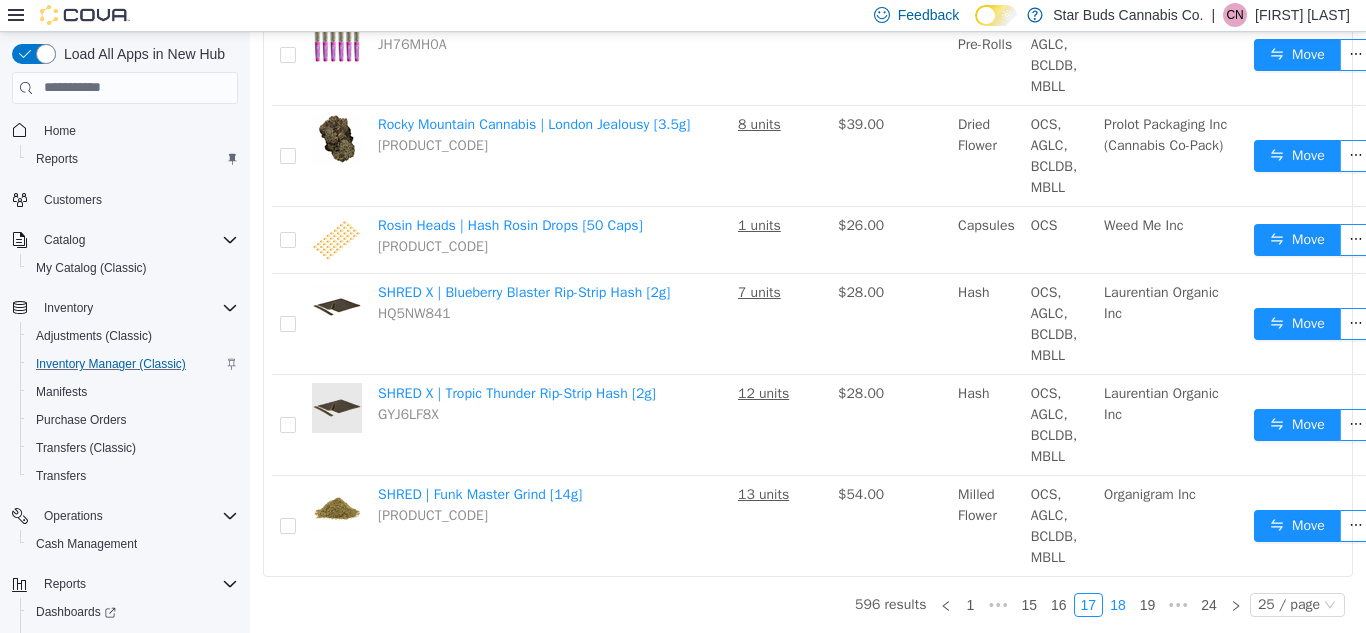 click on "18" at bounding box center (1118, 604) 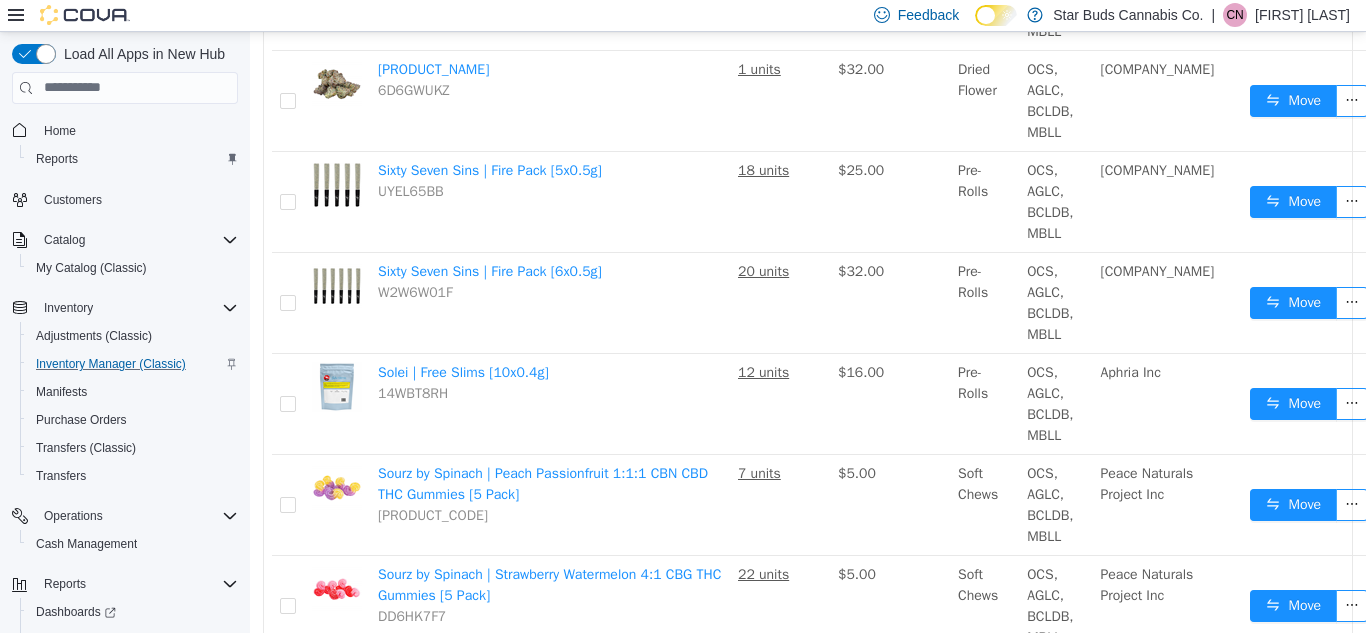scroll, scrollTop: 2145, scrollLeft: 0, axis: vertical 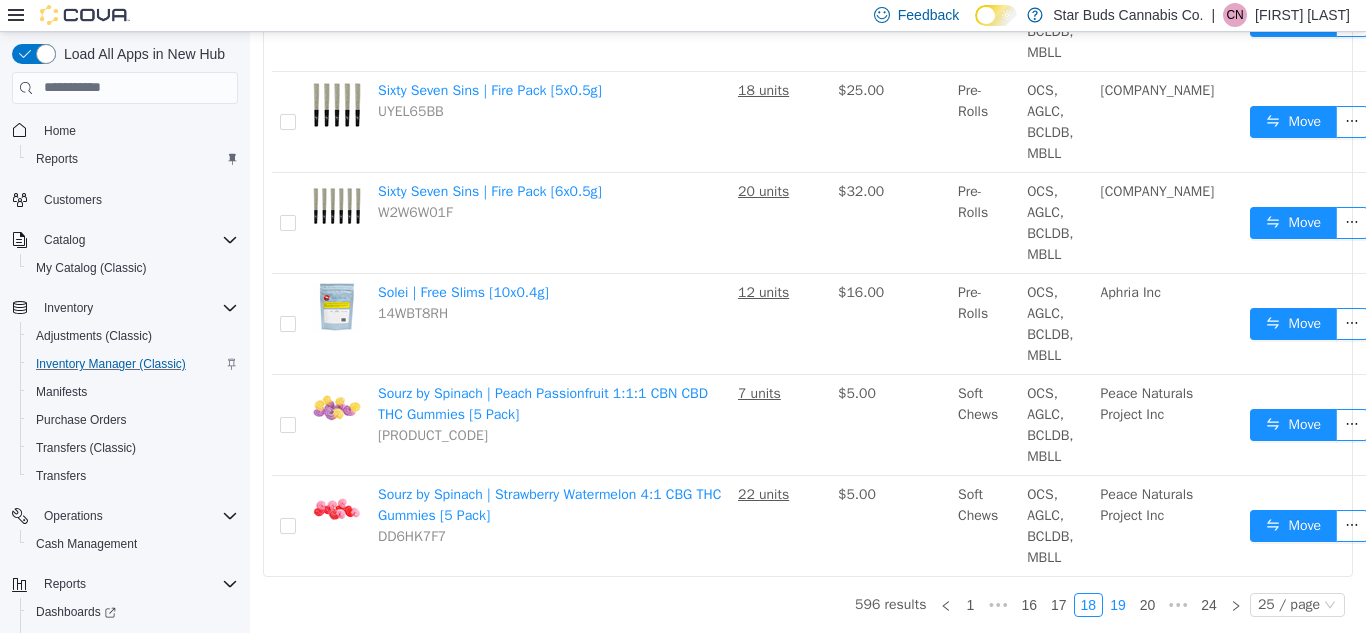 click on "19" at bounding box center (1118, 604) 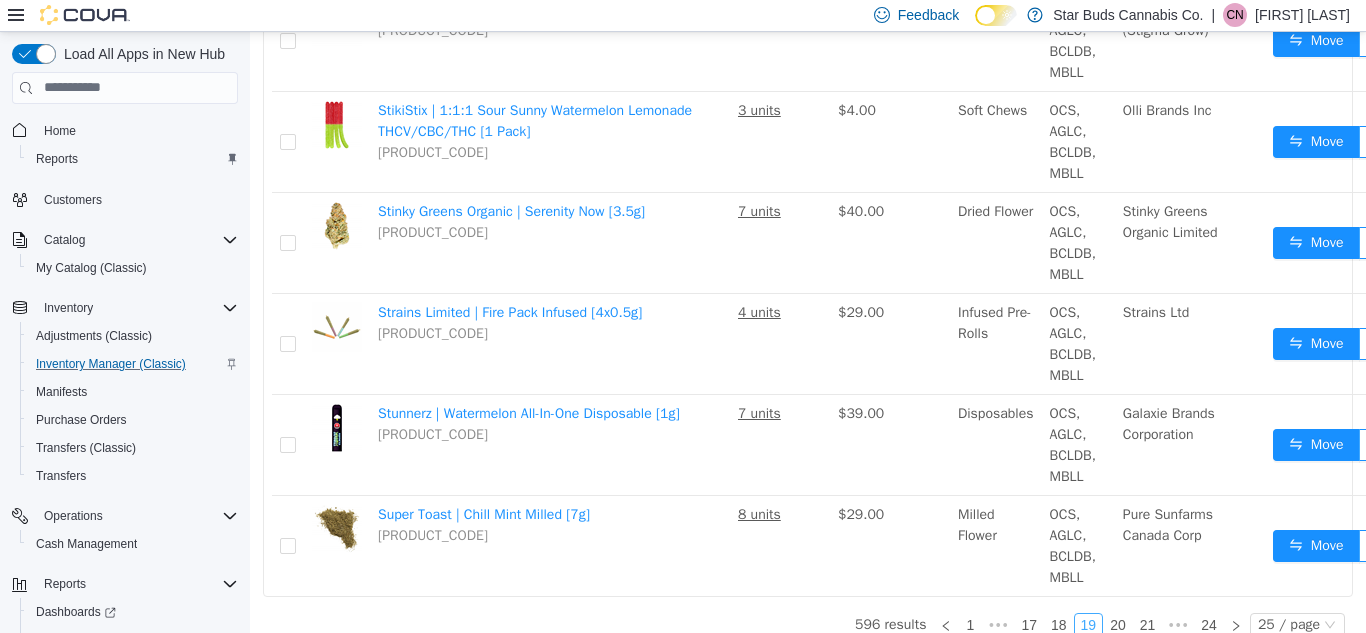 scroll, scrollTop: 2226, scrollLeft: 0, axis: vertical 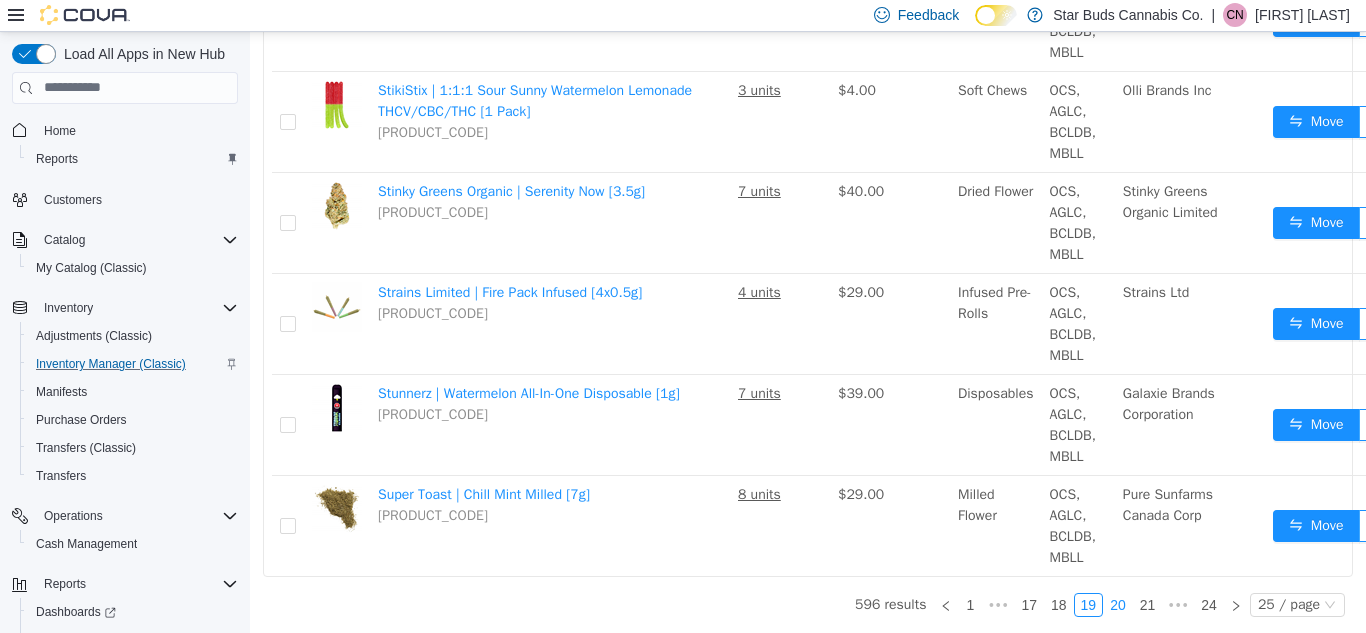 click on "20" at bounding box center [1118, 604] 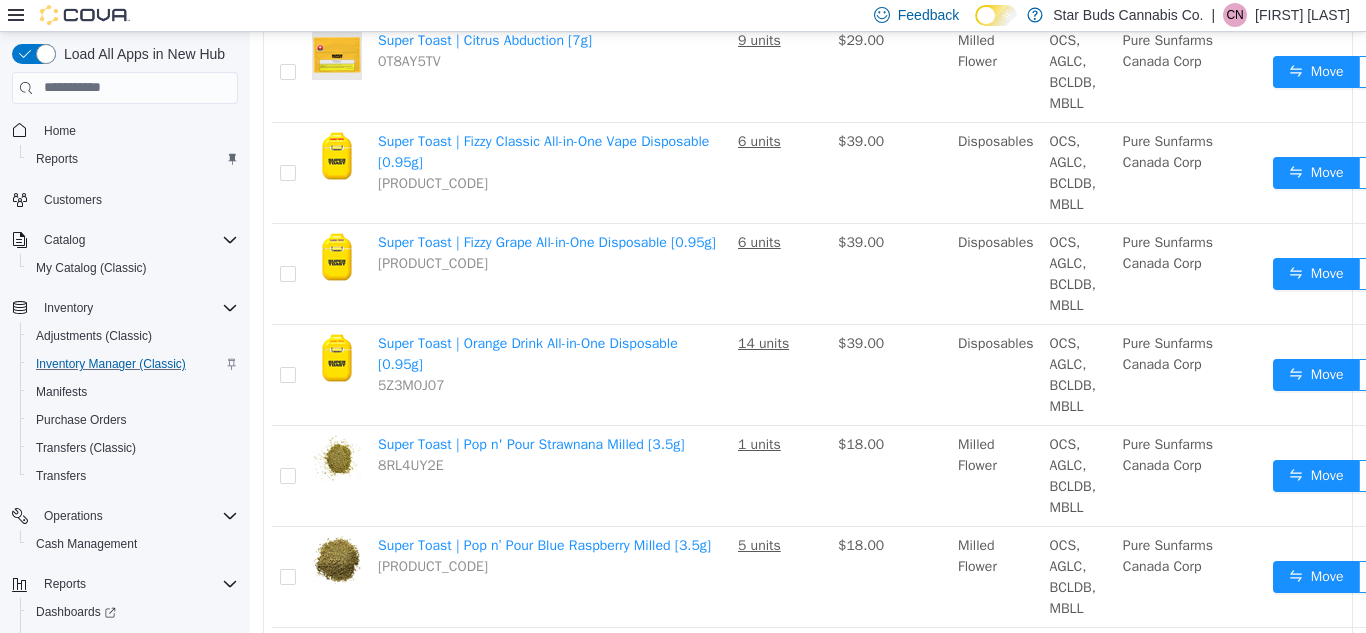 scroll, scrollTop: 290, scrollLeft: 0, axis: vertical 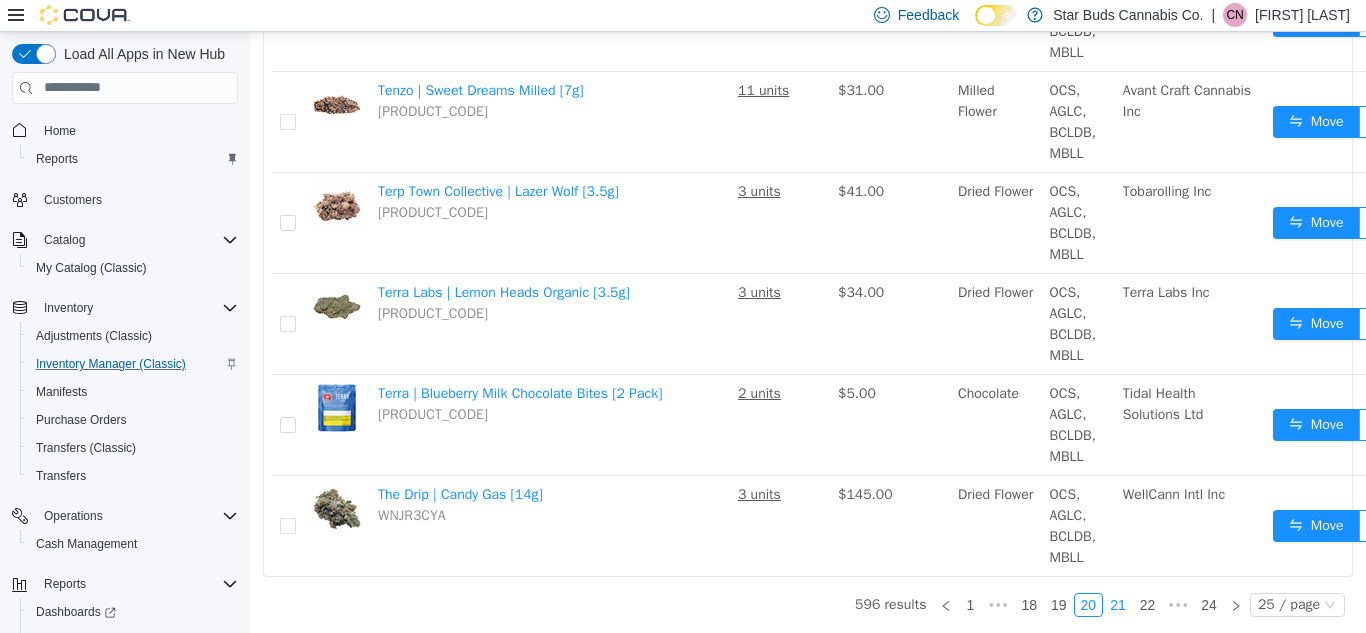 click on "21" at bounding box center [1118, 604] 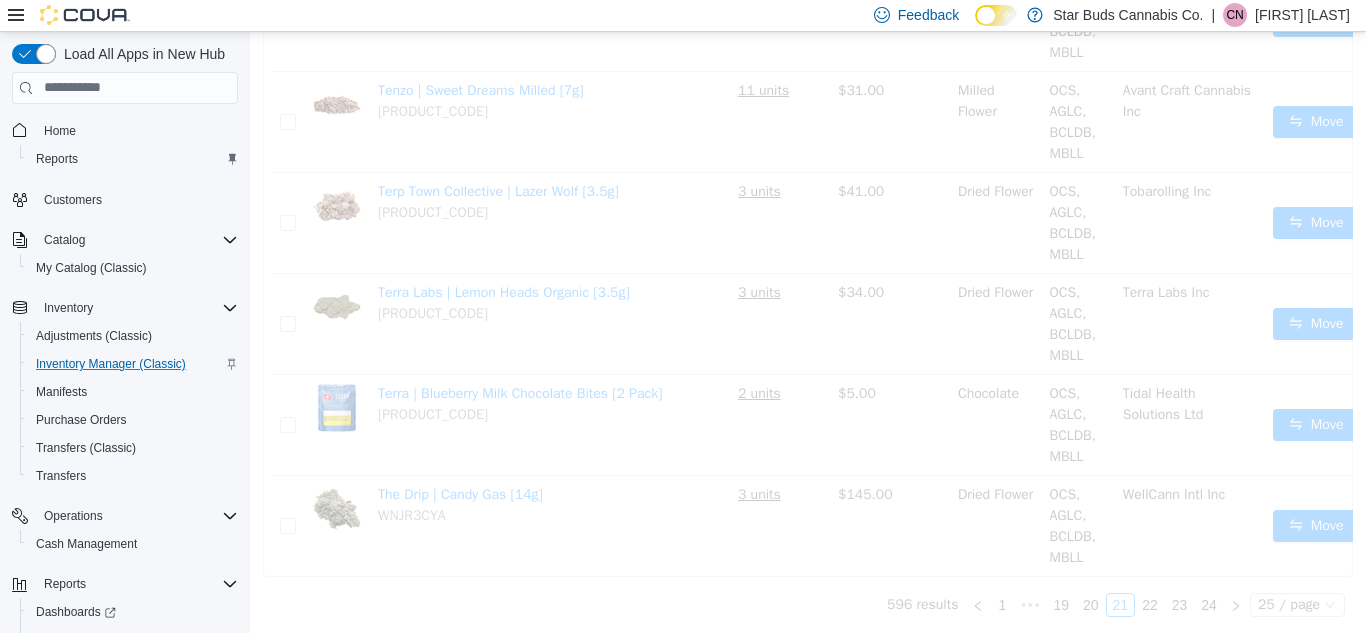 scroll, scrollTop: 2213, scrollLeft: 0, axis: vertical 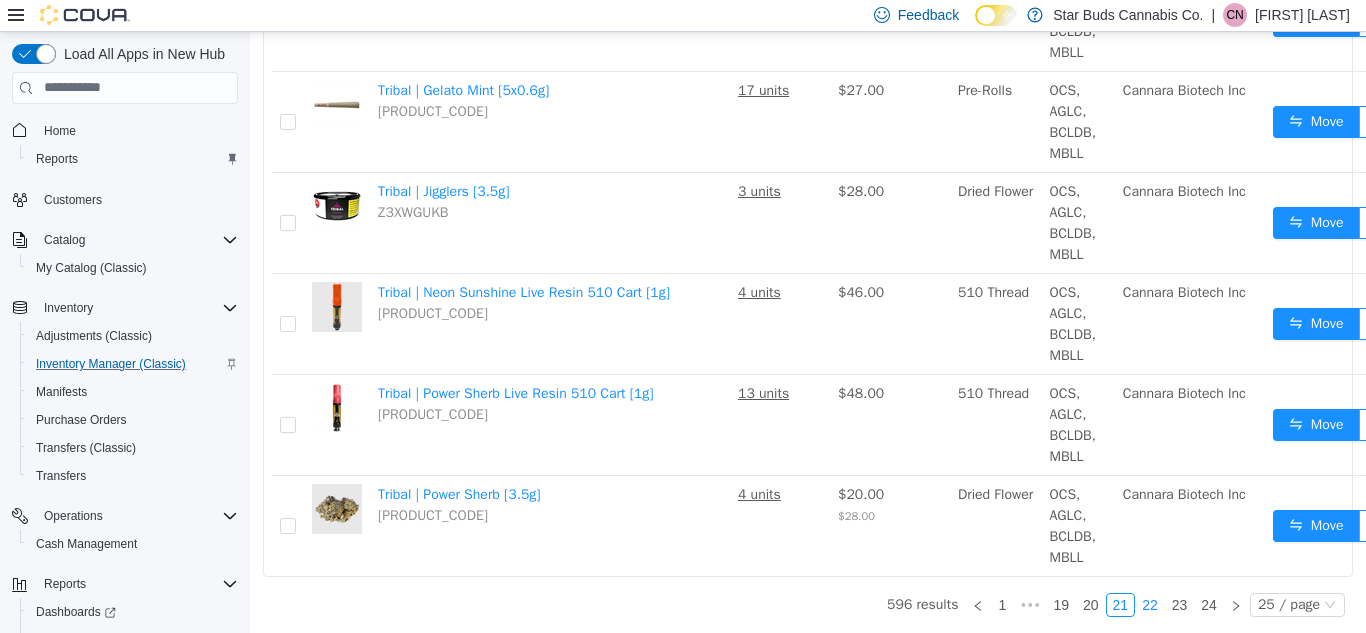 click on "22" at bounding box center [1150, 604] 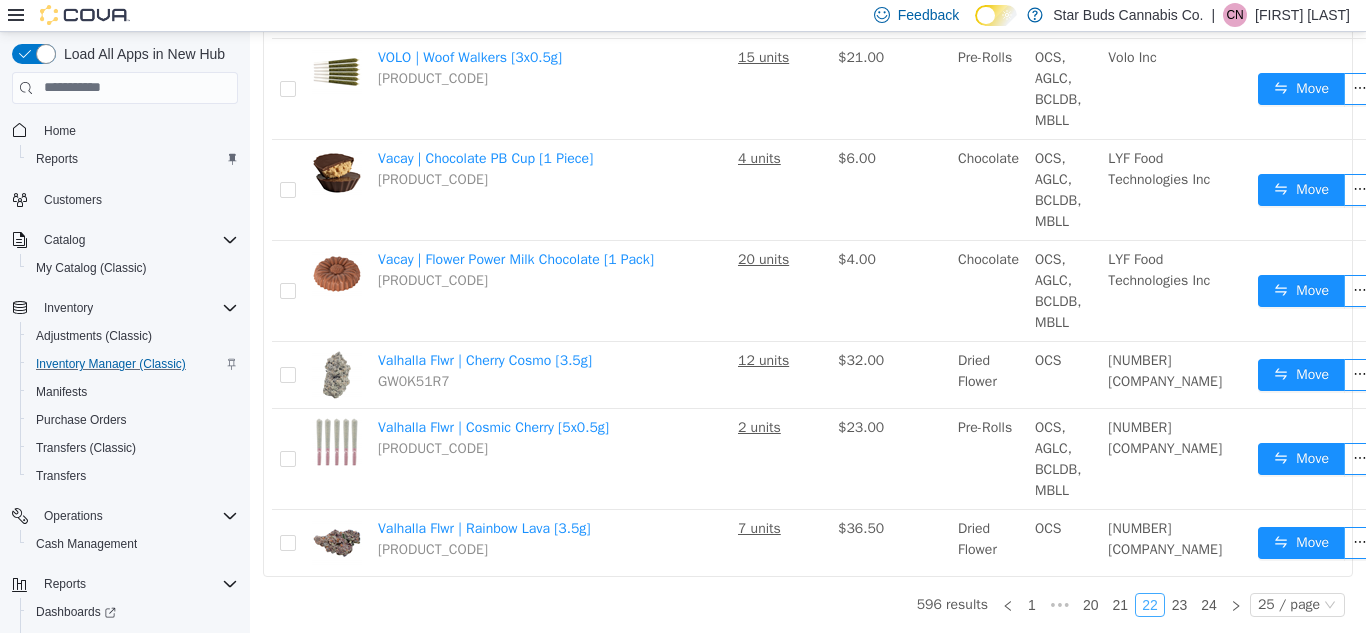 scroll, scrollTop: 2179, scrollLeft: 0, axis: vertical 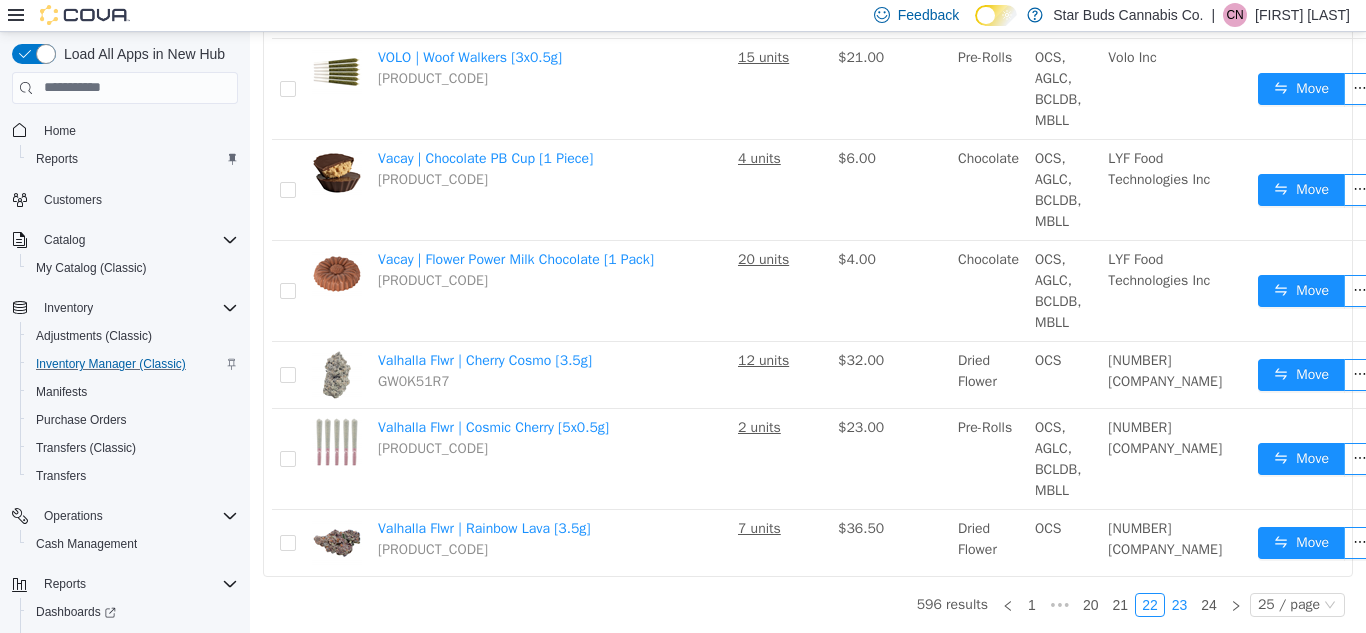 click on "23" at bounding box center (1180, 604) 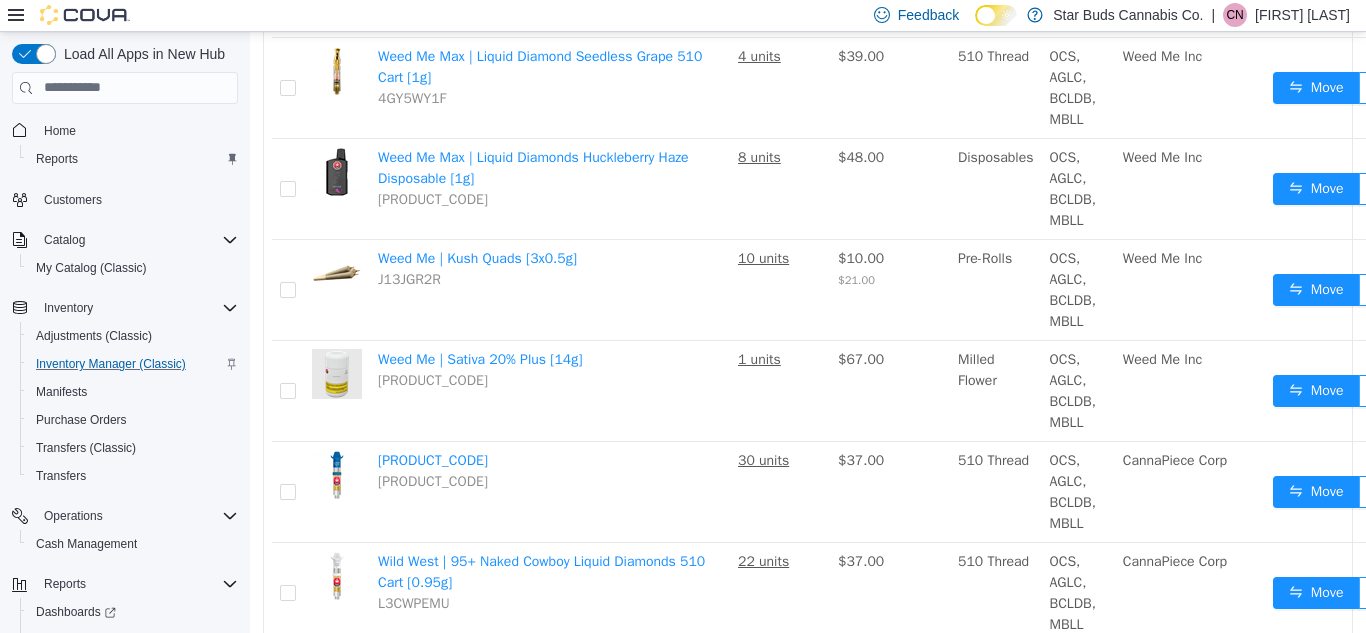 scroll, scrollTop: 2179, scrollLeft: 0, axis: vertical 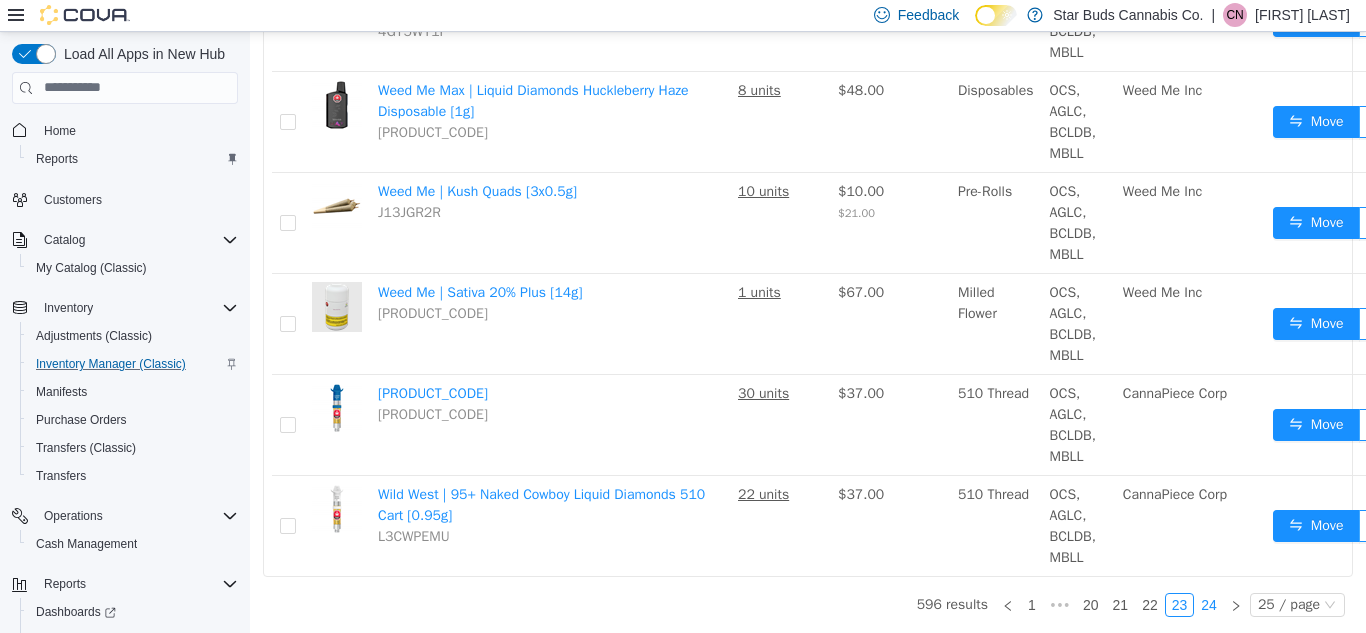 click on "24" at bounding box center (1209, 604) 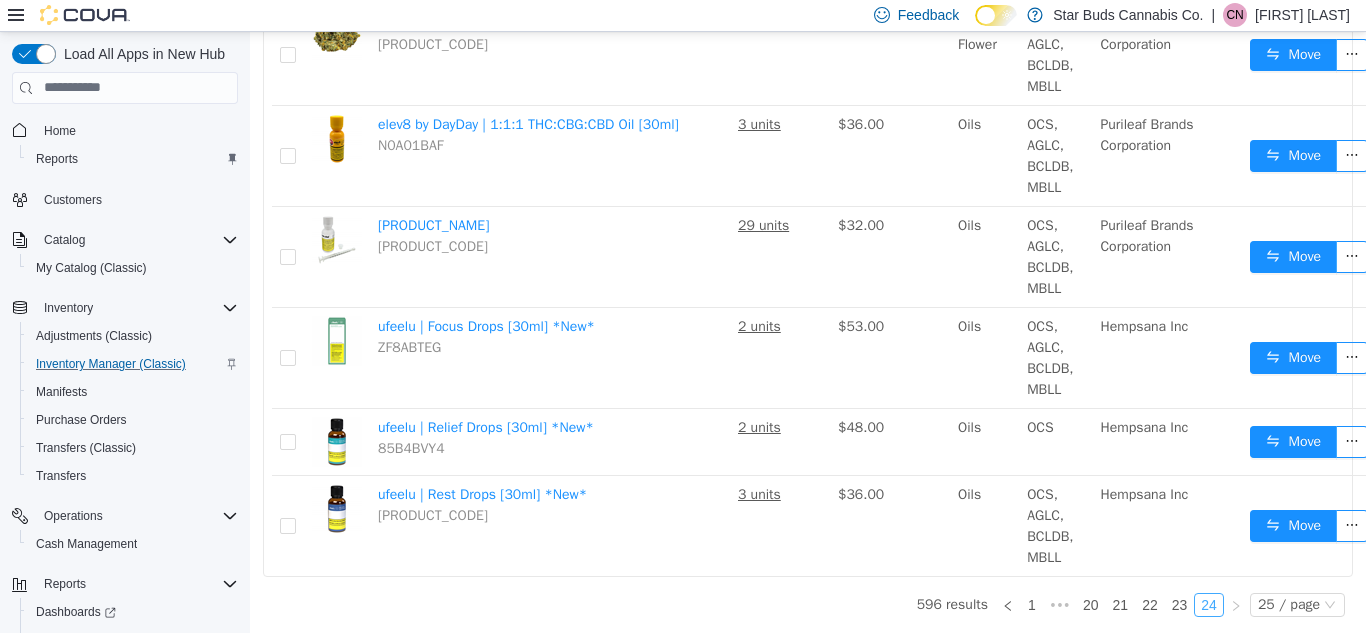 scroll, scrollTop: 1767, scrollLeft: 0, axis: vertical 